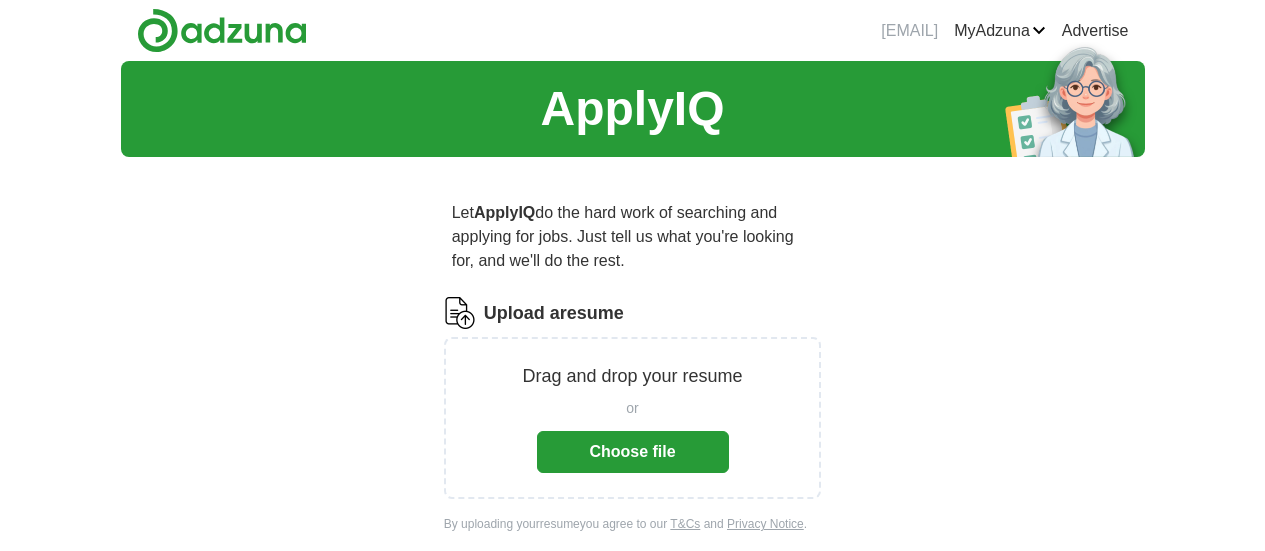 scroll, scrollTop: 0, scrollLeft: 0, axis: both 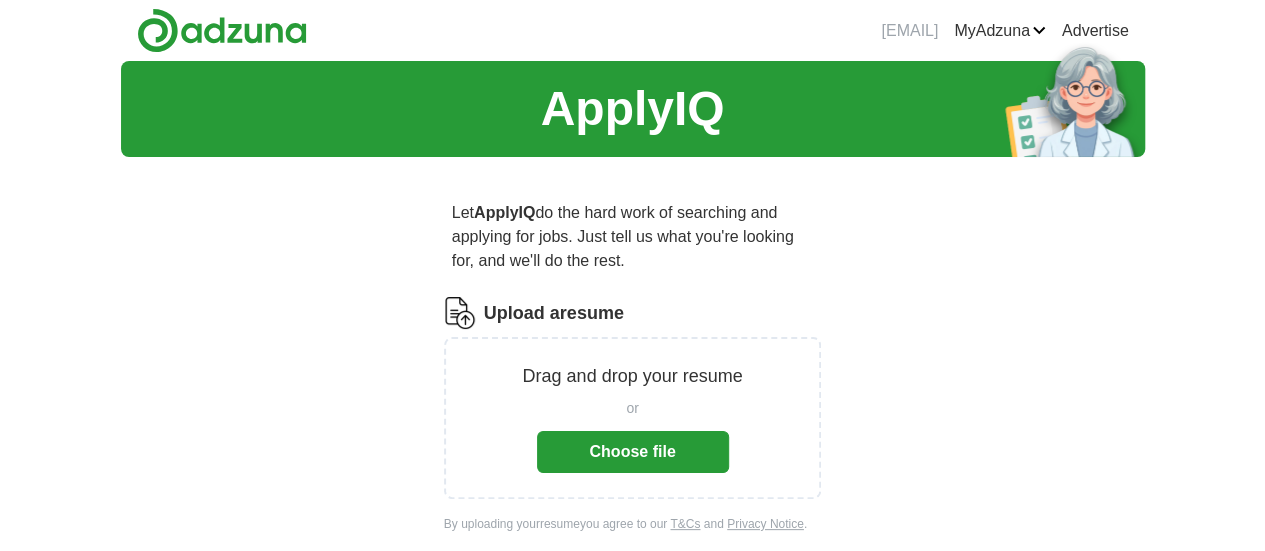 click on "Choose file" at bounding box center (633, 452) 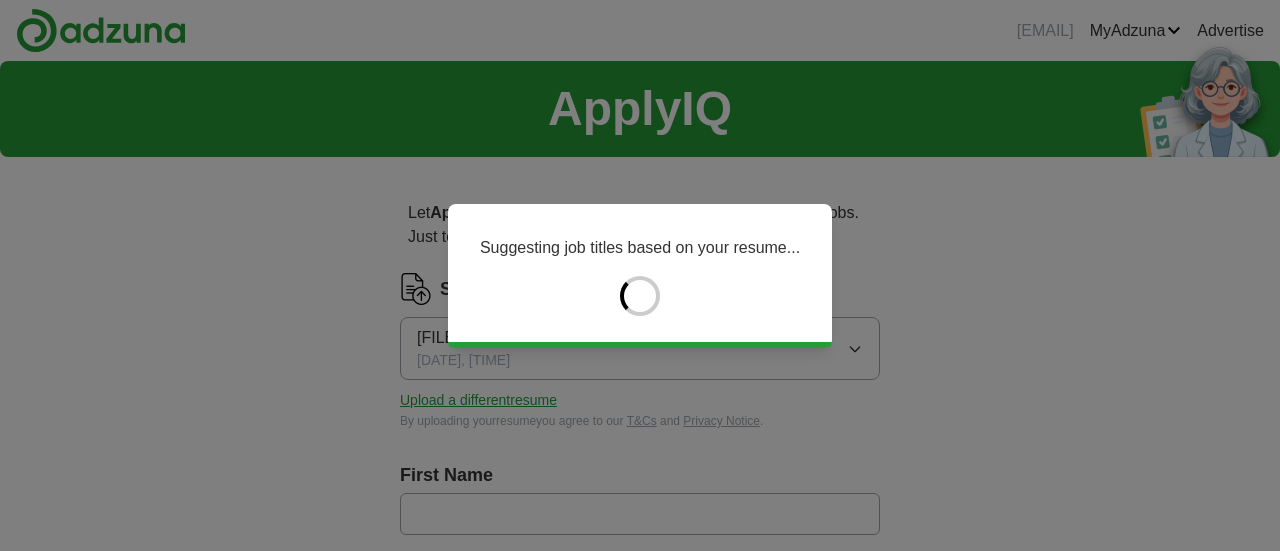 type on "******" 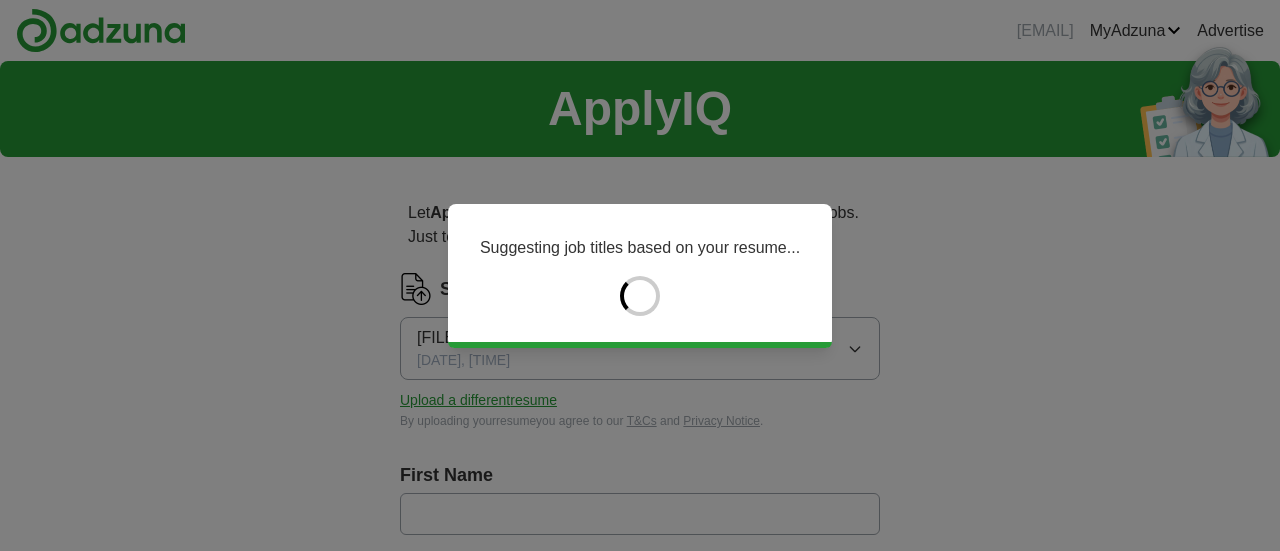 type on "********" 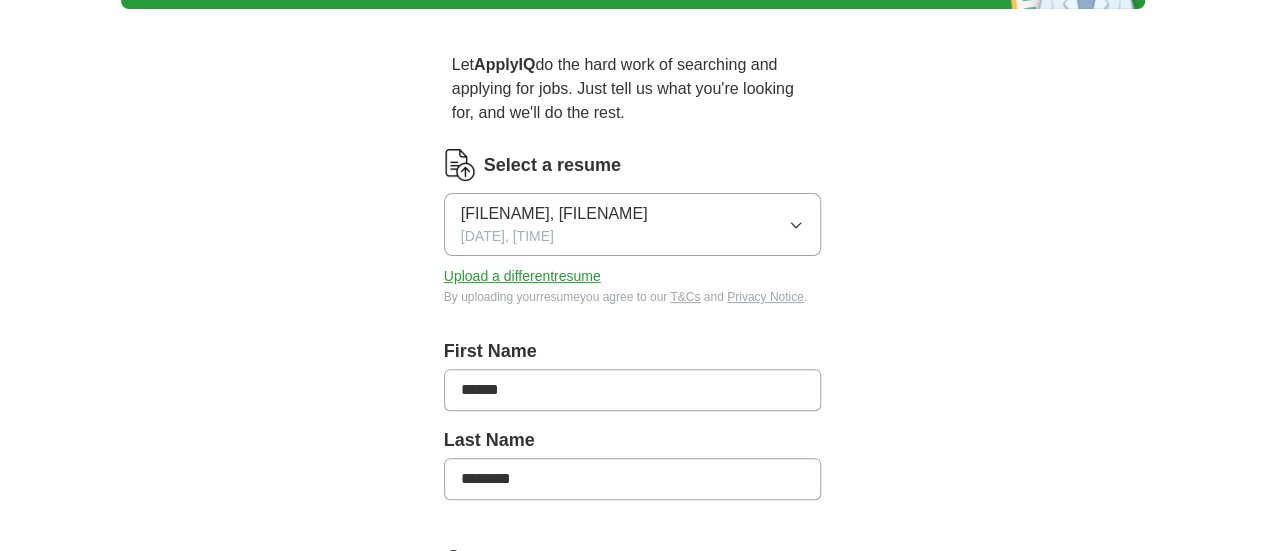 scroll, scrollTop: 156, scrollLeft: 0, axis: vertical 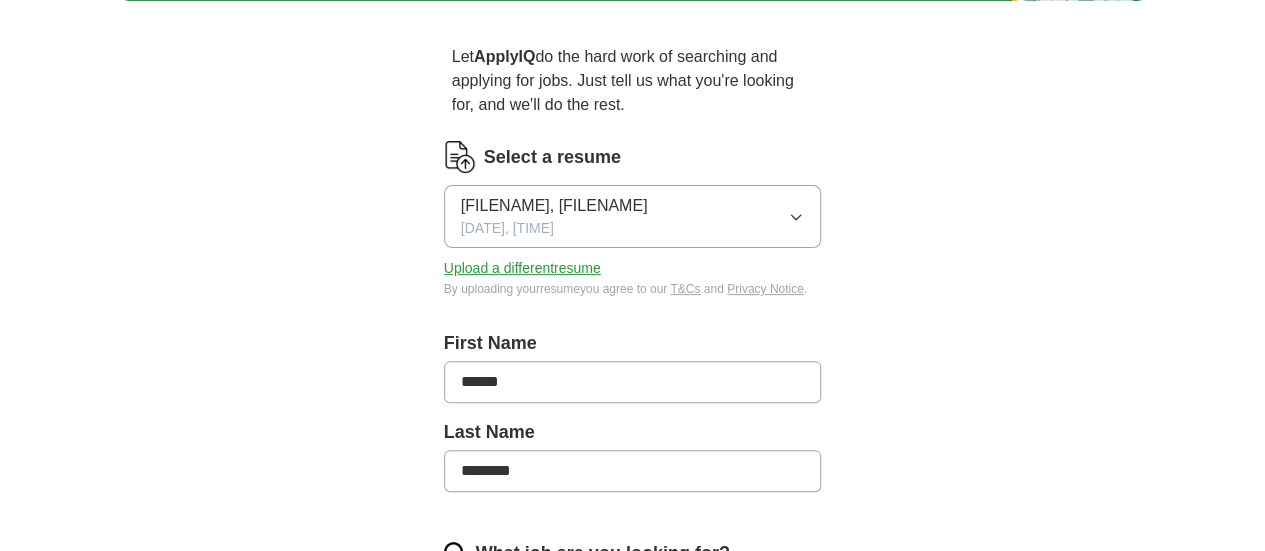 click on "******" at bounding box center [633, 382] 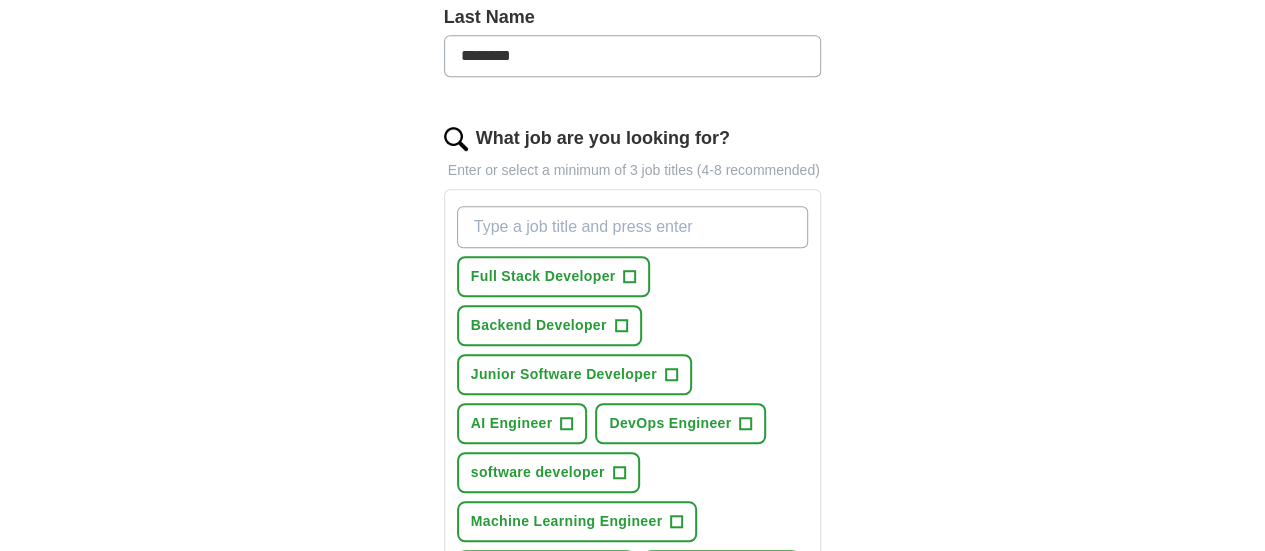 scroll, scrollTop: 572, scrollLeft: 0, axis: vertical 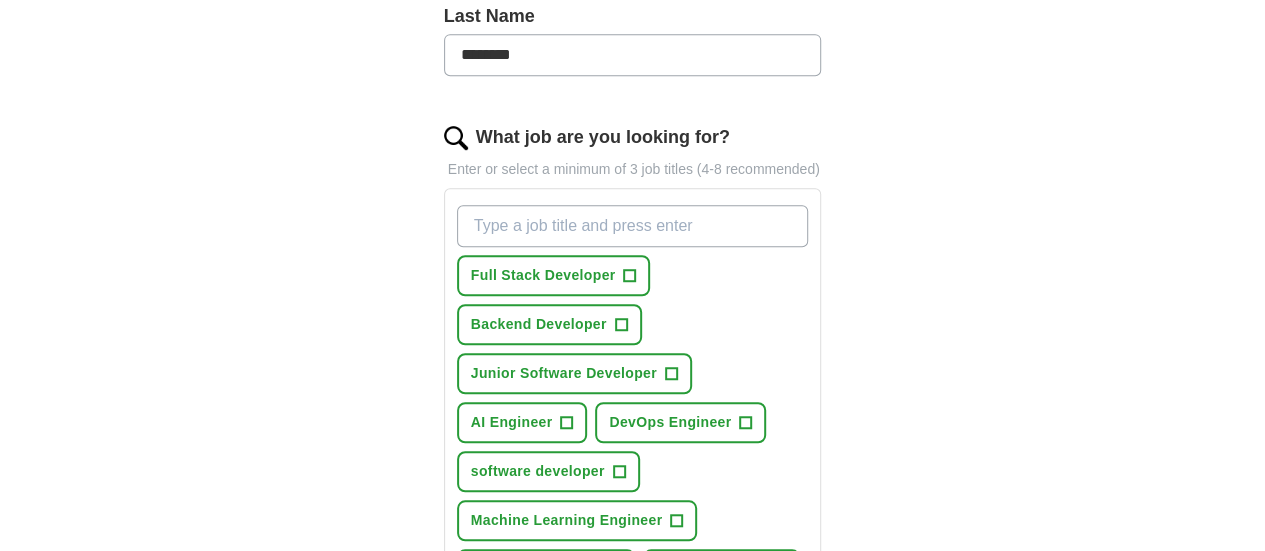 type on "**********" 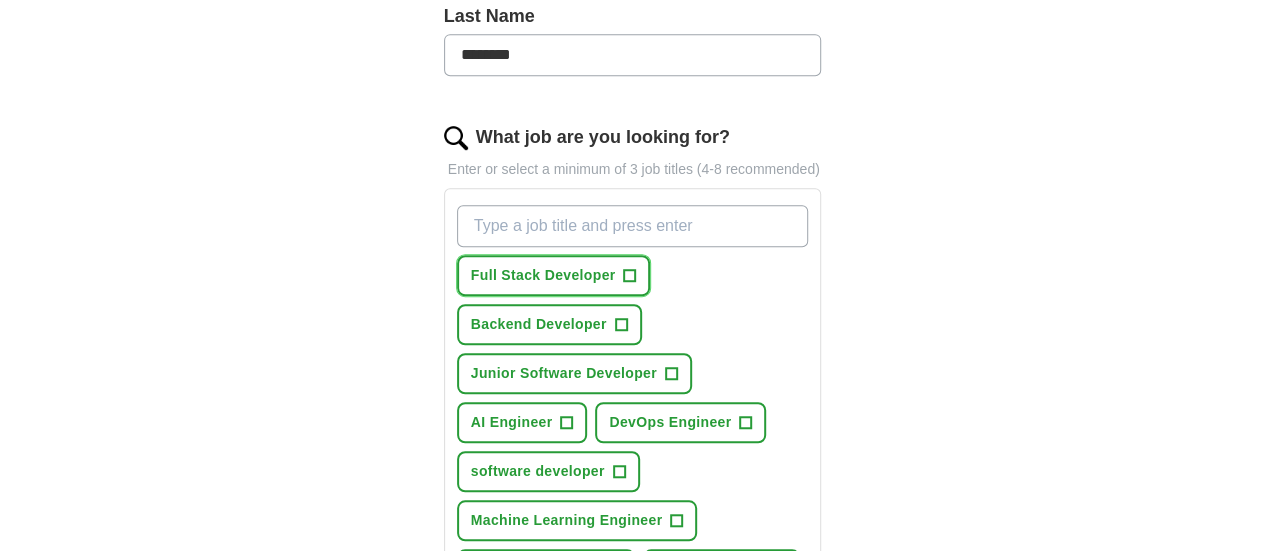 click on "+" at bounding box center [630, 276] 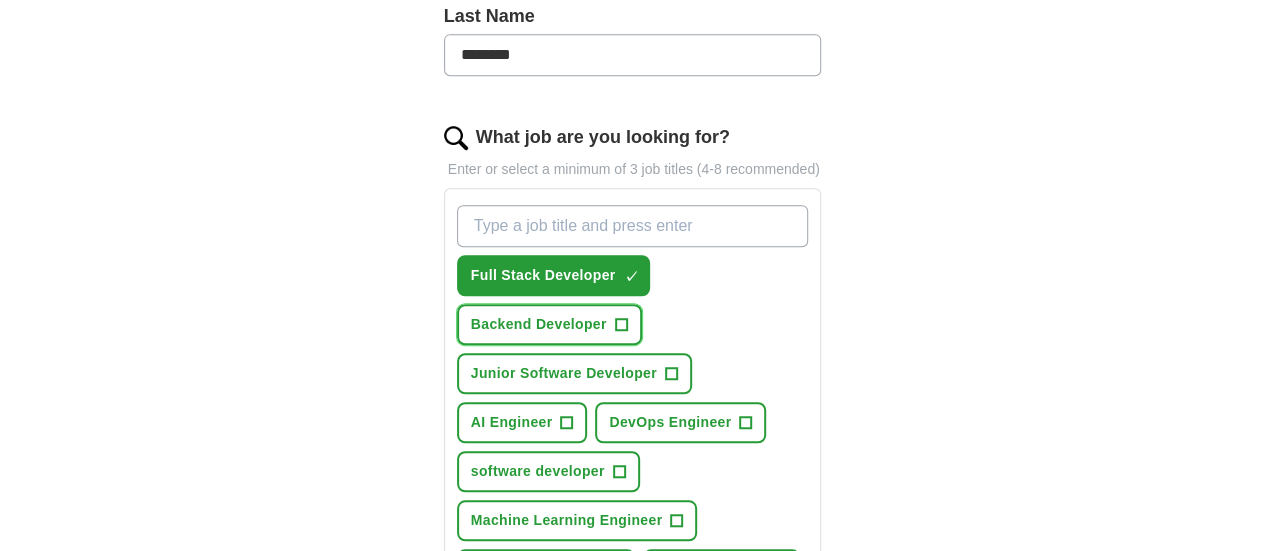 click on "+" at bounding box center (621, 325) 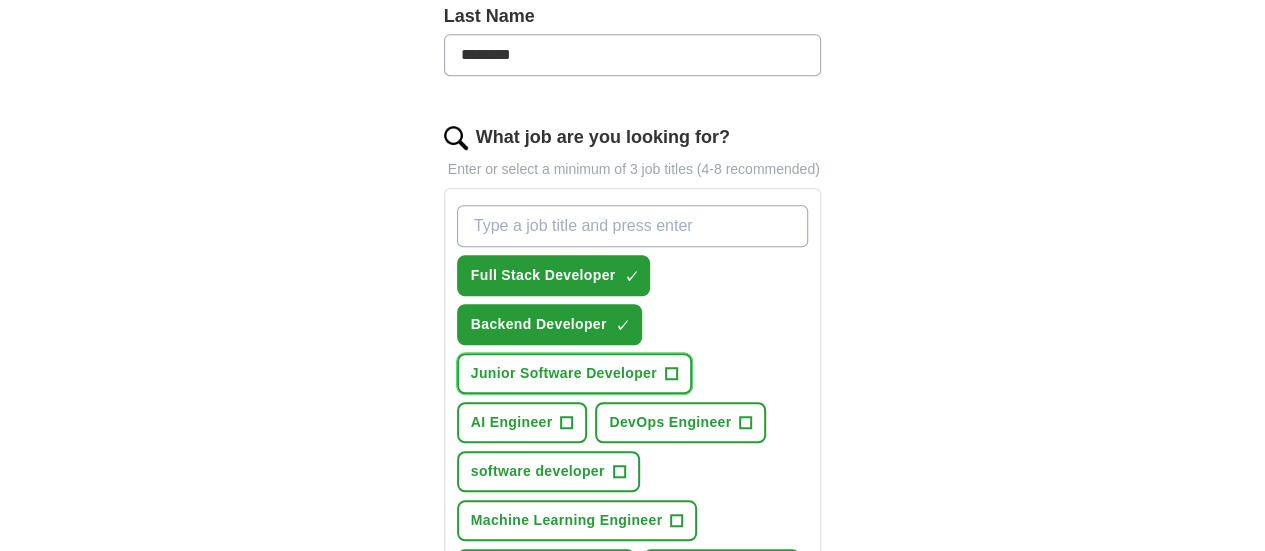 click on "+" at bounding box center (671, 374) 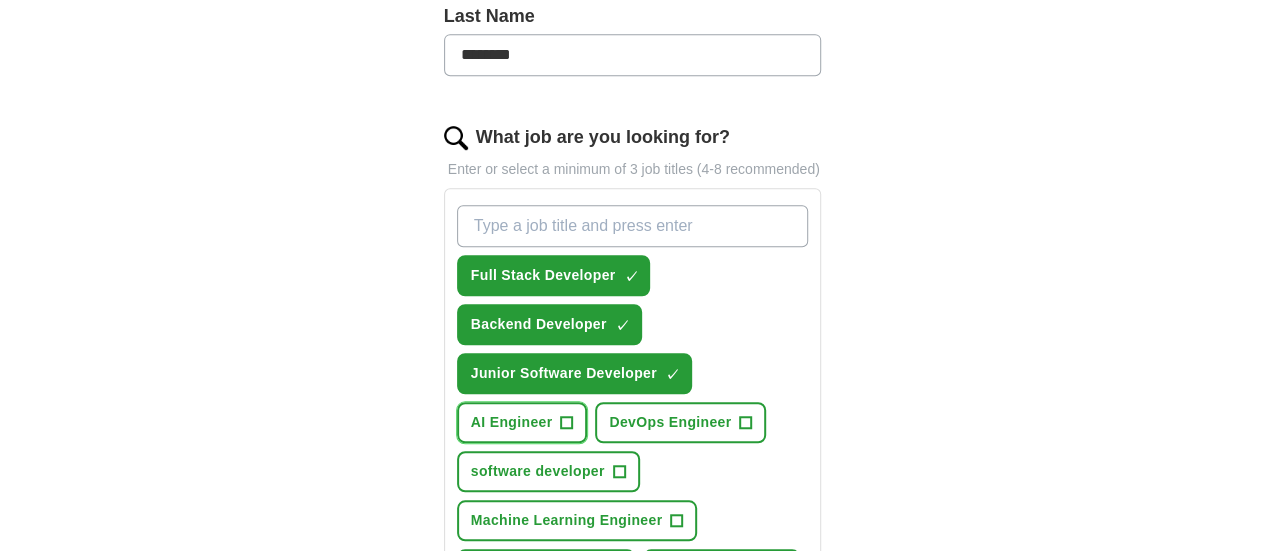 click on "+" at bounding box center [567, 423] 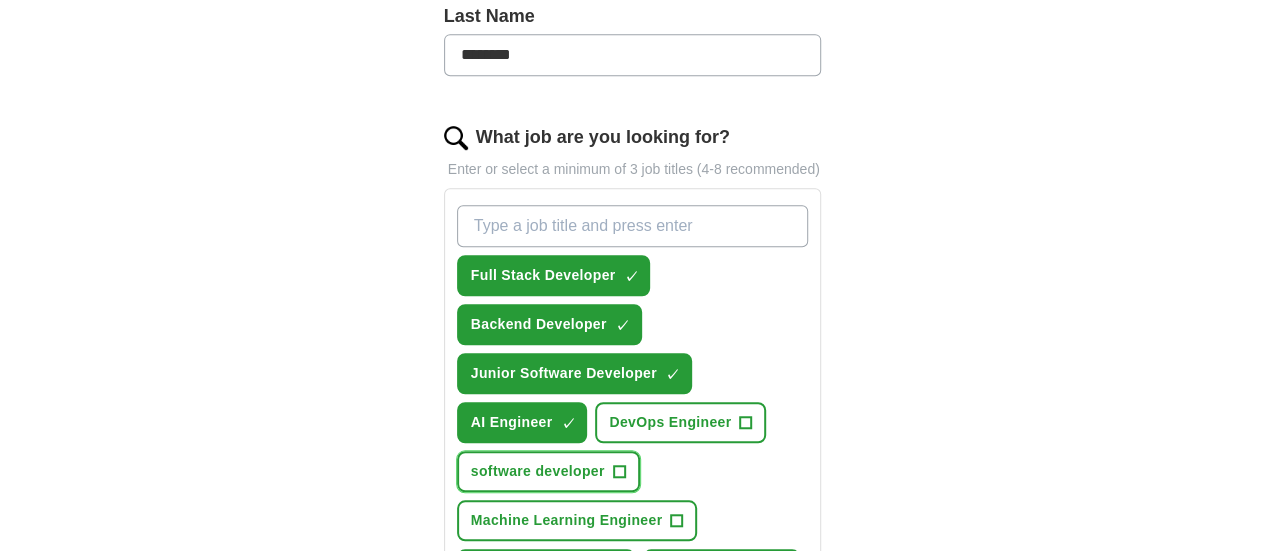 click on "+" at bounding box center (619, 472) 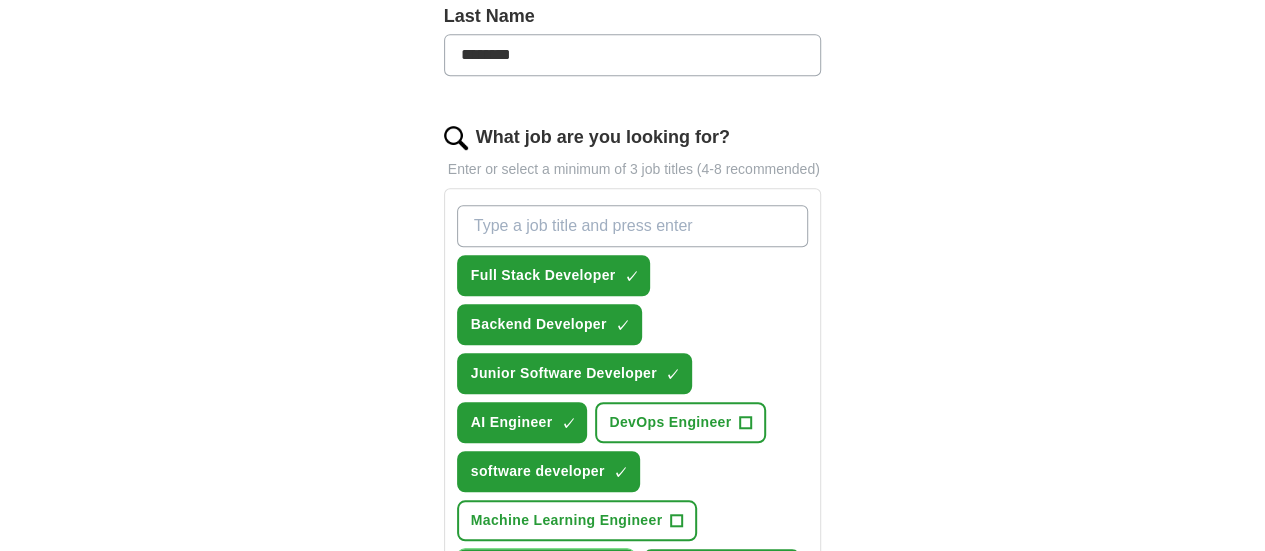 click on "+" at bounding box center (614, 570) 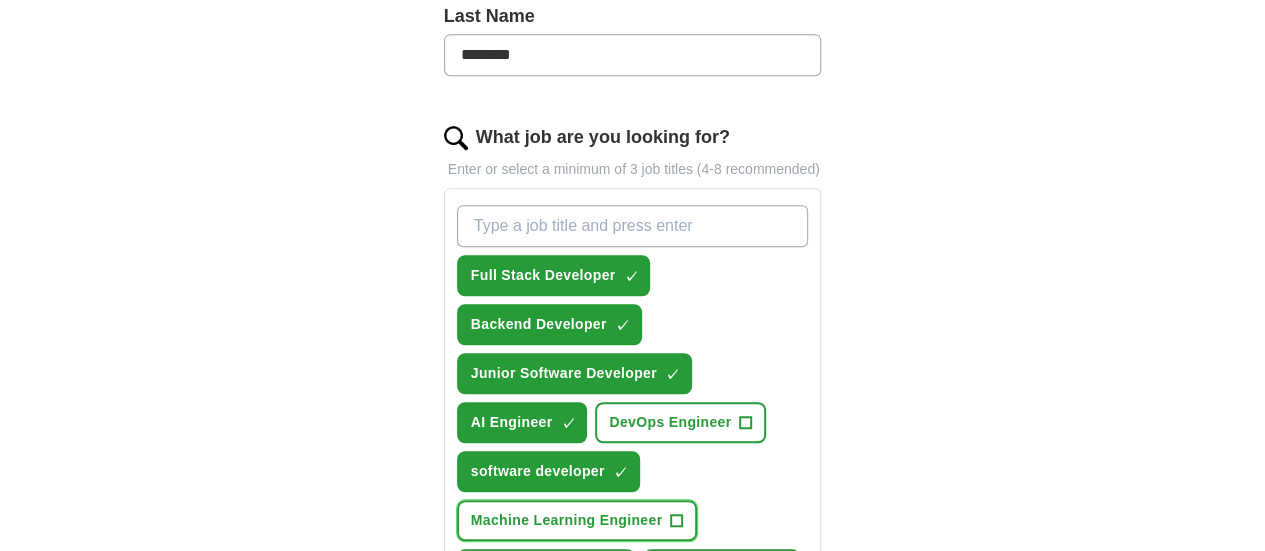 click on "+" at bounding box center (677, 521) 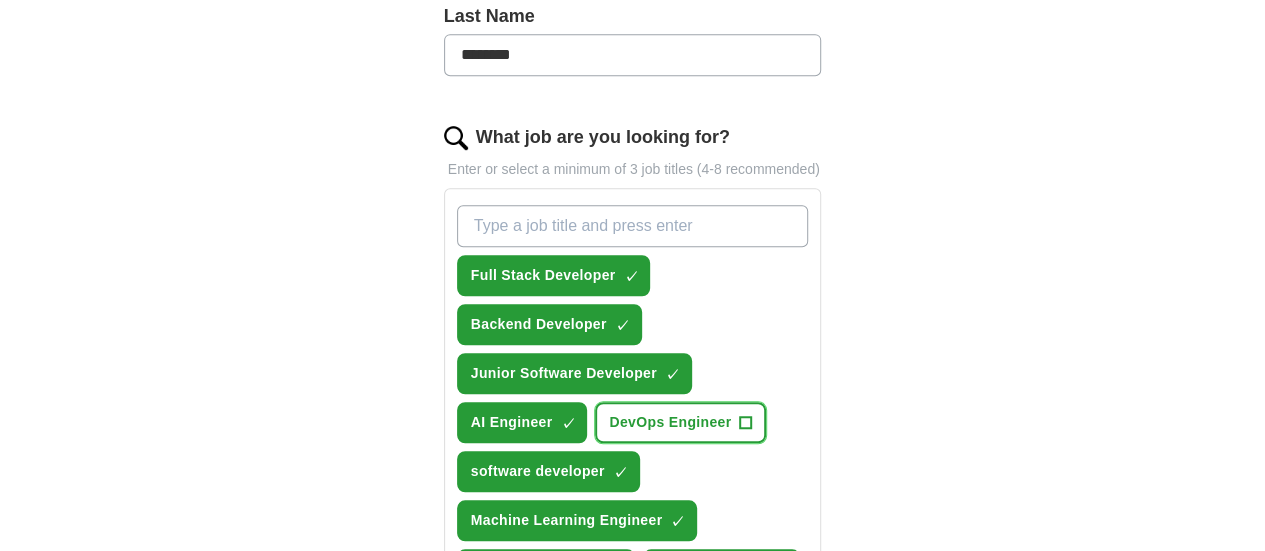 click on "+" at bounding box center [746, 423] 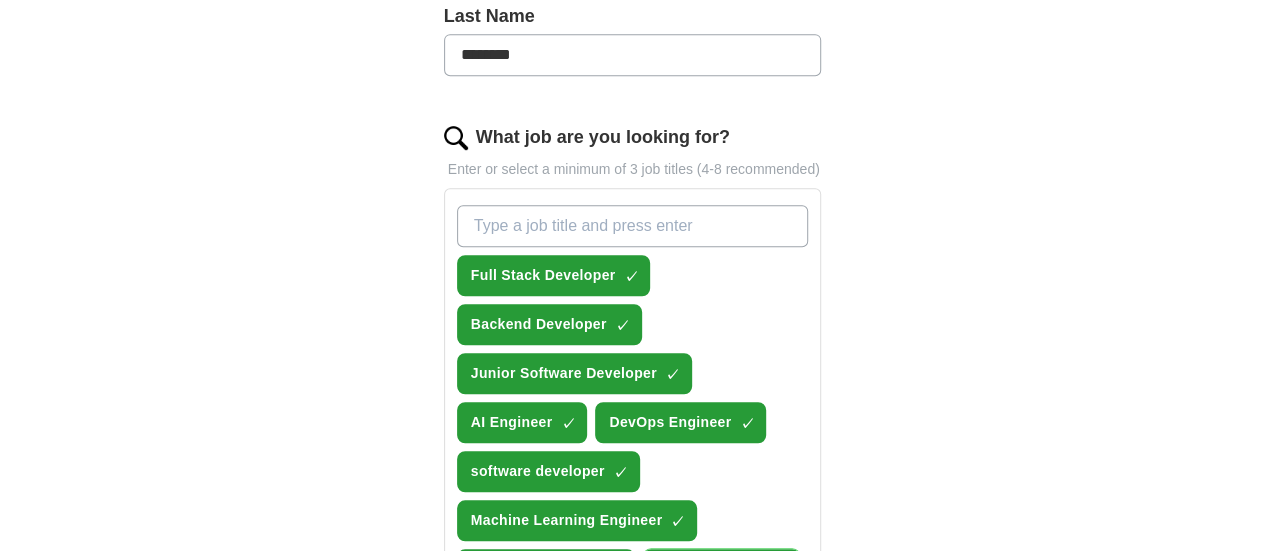 click on "+" at bounding box center (779, 570) 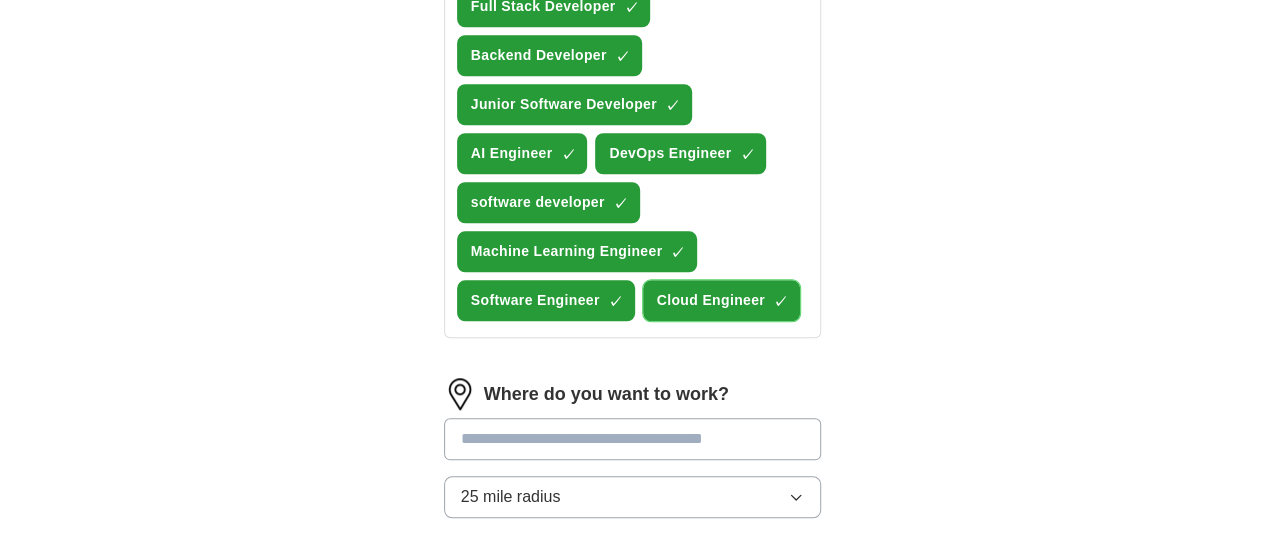 scroll, scrollTop: 843, scrollLeft: 0, axis: vertical 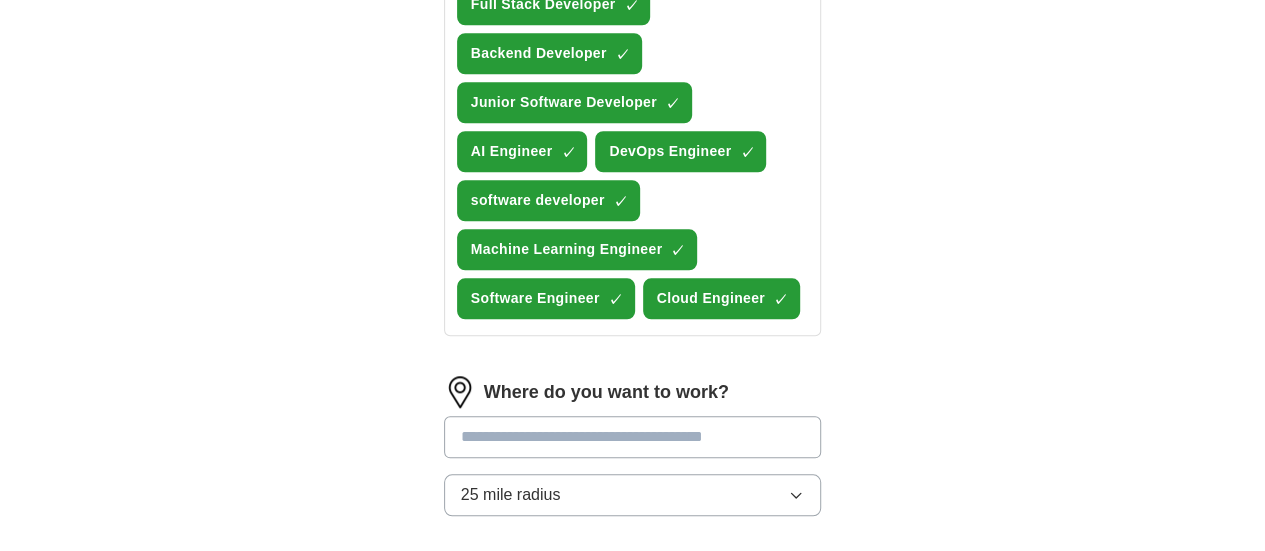 click at bounding box center [633, 437] 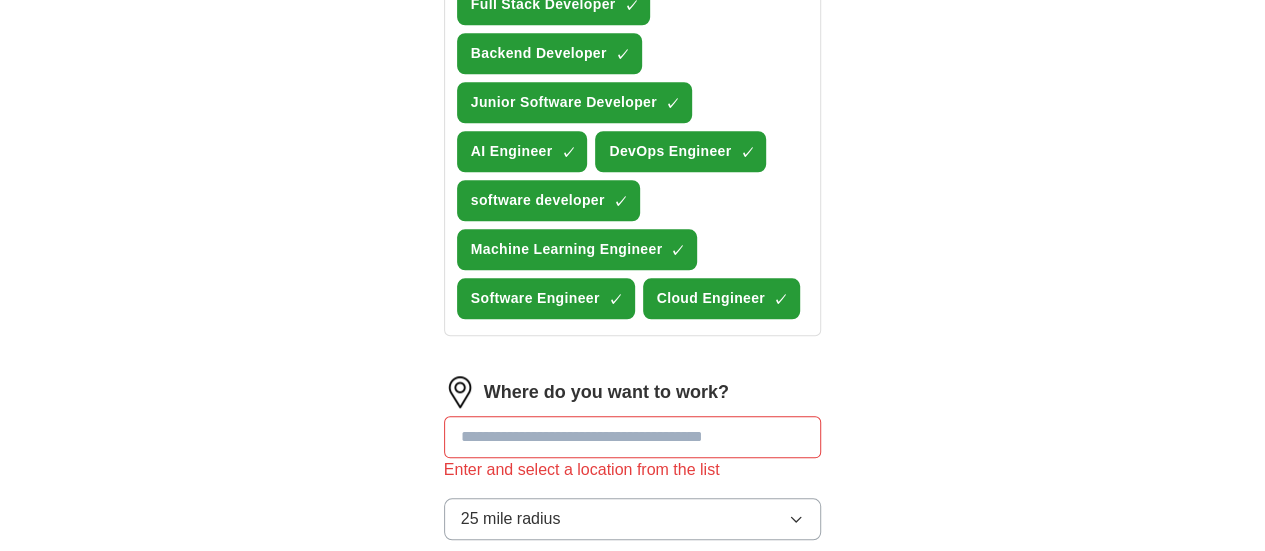 click on "Where do you want to work? Enter and select a location from the list 25 mile radius" at bounding box center [633, 466] 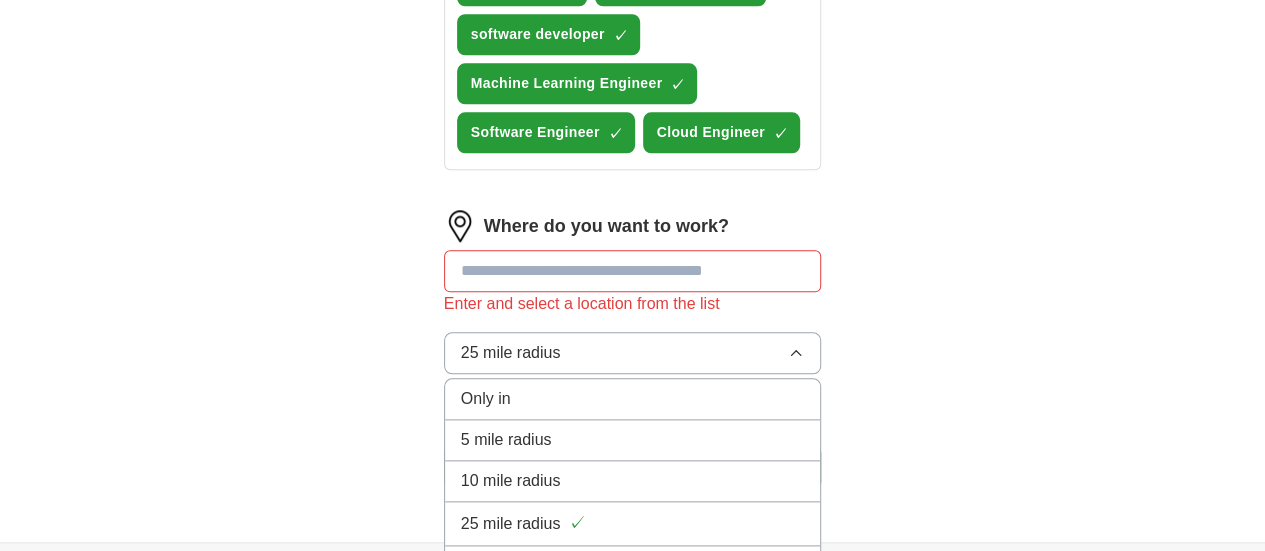 scroll, scrollTop: 1012, scrollLeft: 0, axis: vertical 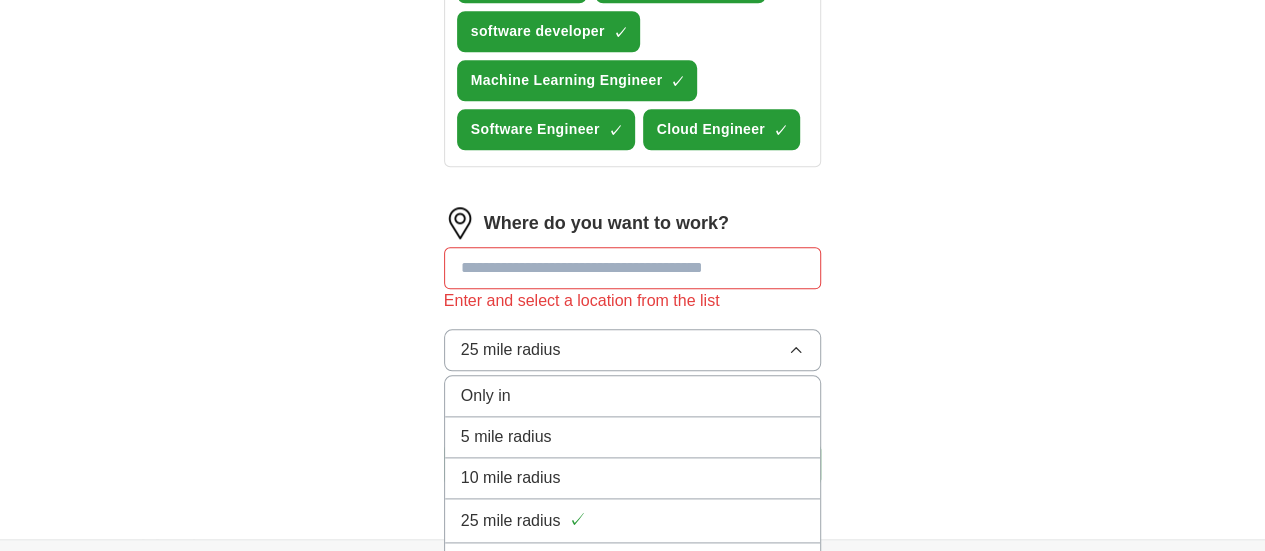 click on "100 mile radius" at bounding box center (515, 604) 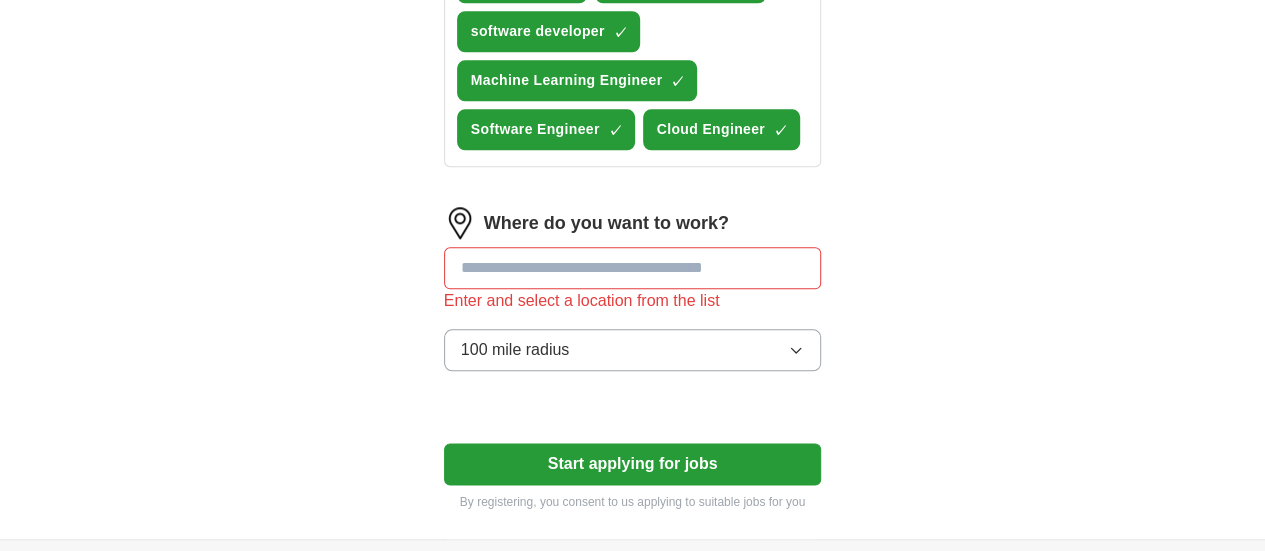 click at bounding box center [633, 268] 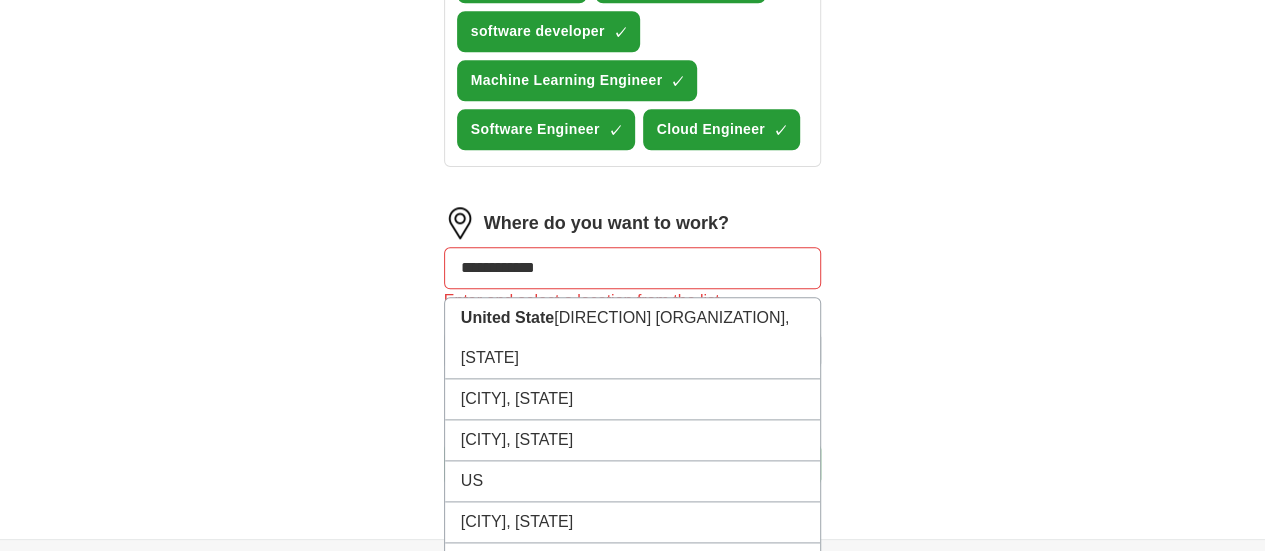 type on "**********" 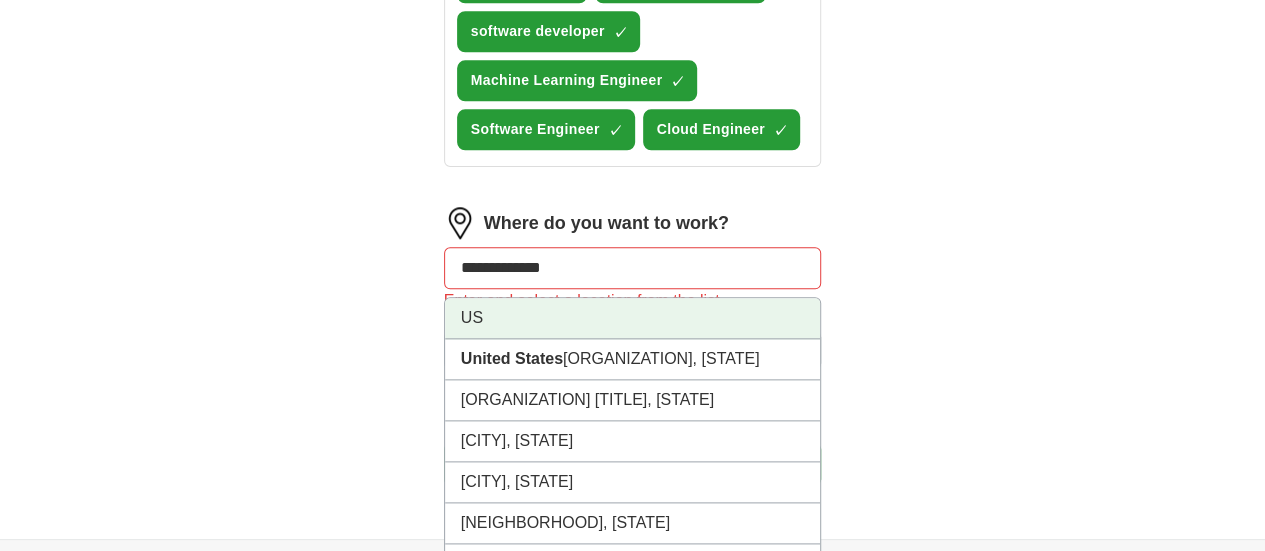 click on "US" at bounding box center [633, 318] 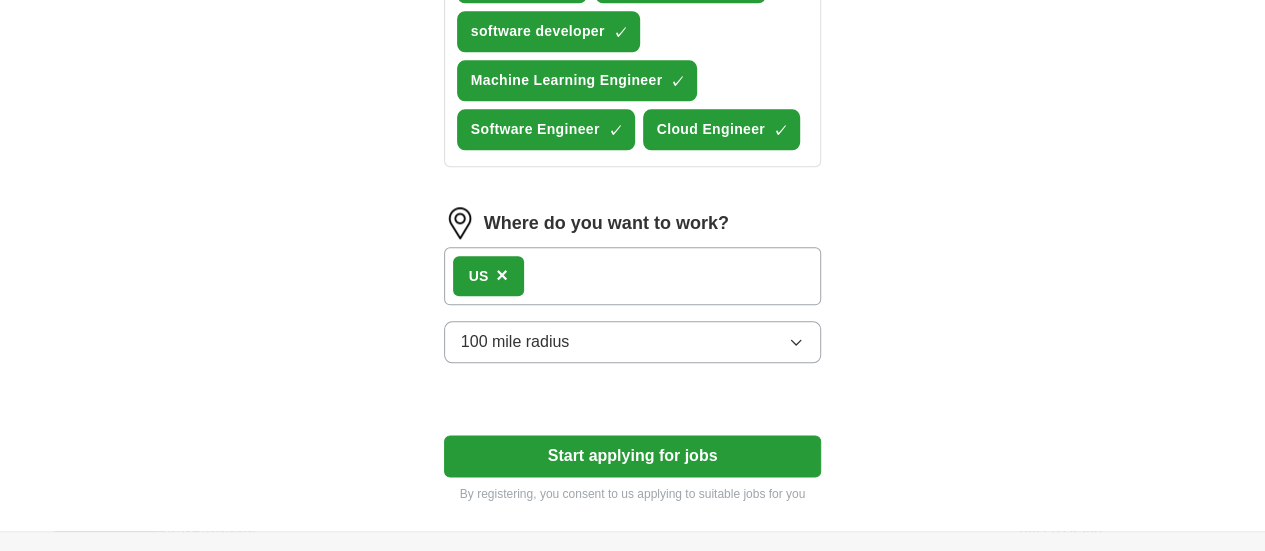 click on "US ×" at bounding box center (633, 276) 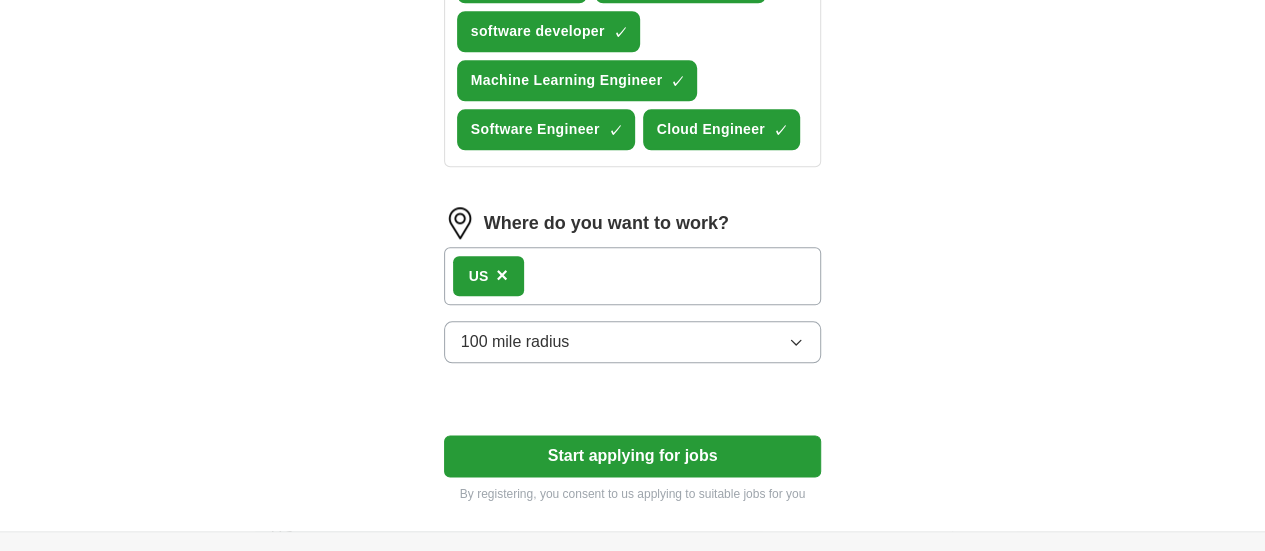 click on "US ×" at bounding box center (633, 276) 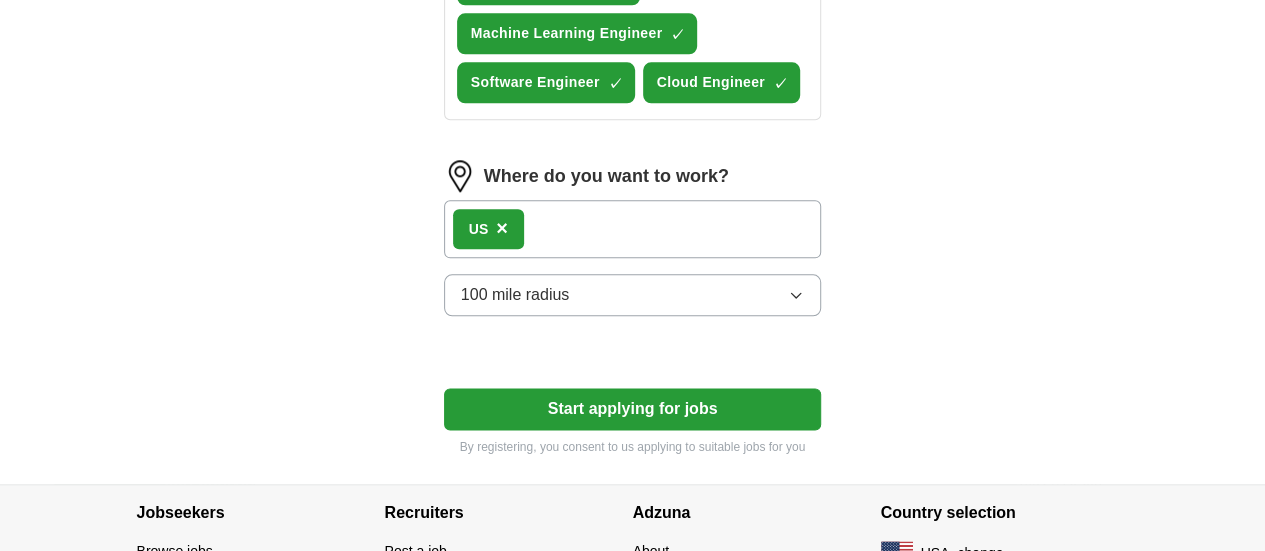 scroll, scrollTop: 1066, scrollLeft: 0, axis: vertical 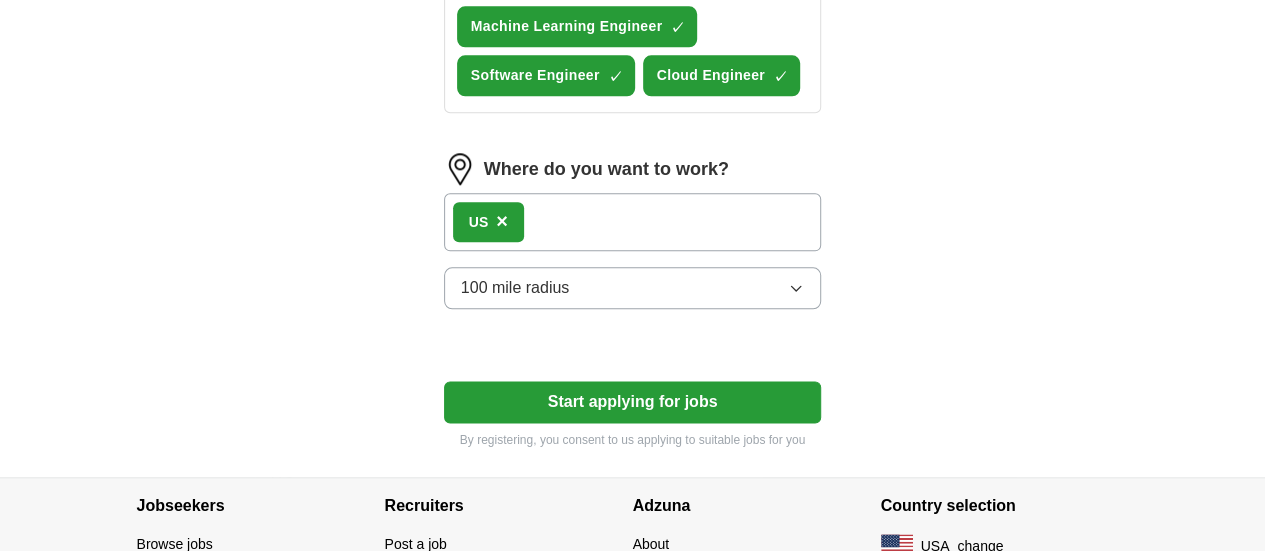 click on "Start applying for jobs" at bounding box center (633, 402) 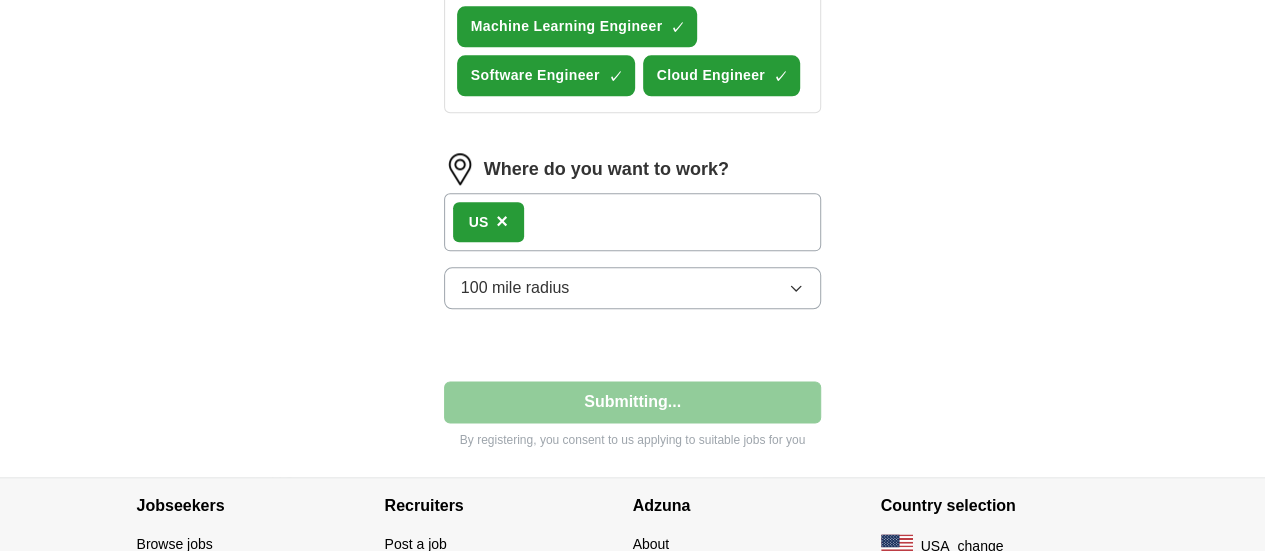 select on "**" 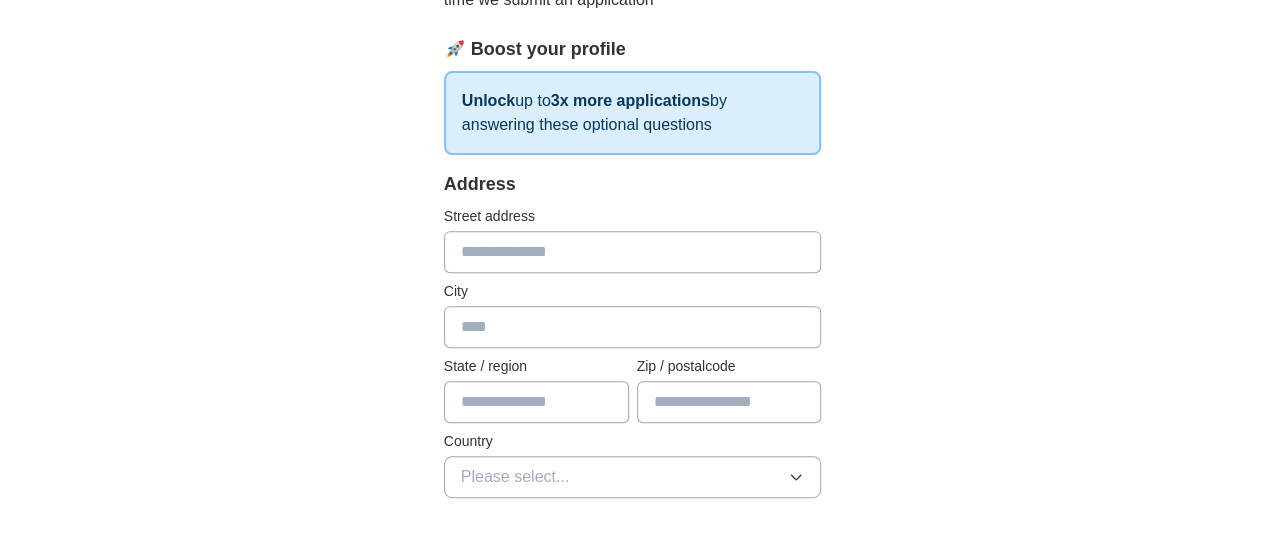 scroll, scrollTop: 289, scrollLeft: 0, axis: vertical 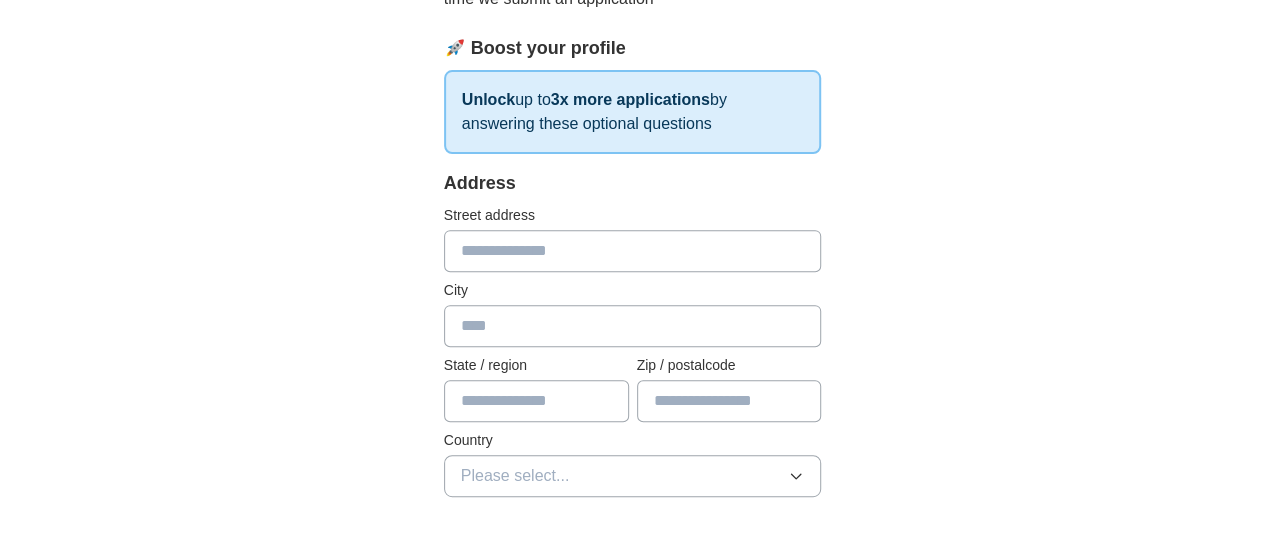 click at bounding box center [633, 251] 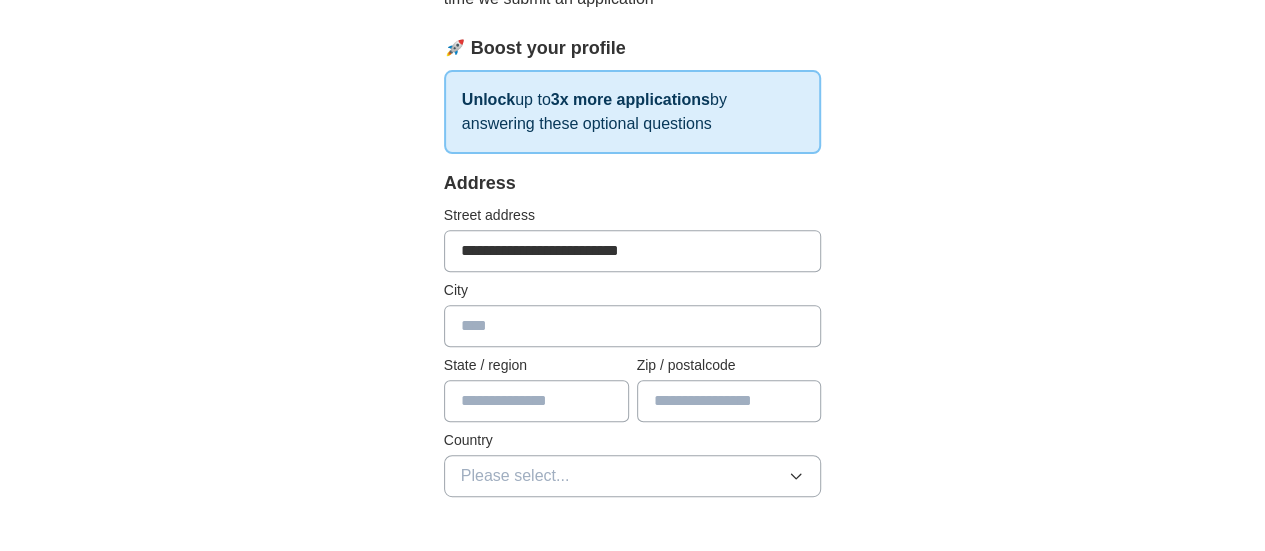 type on "**********" 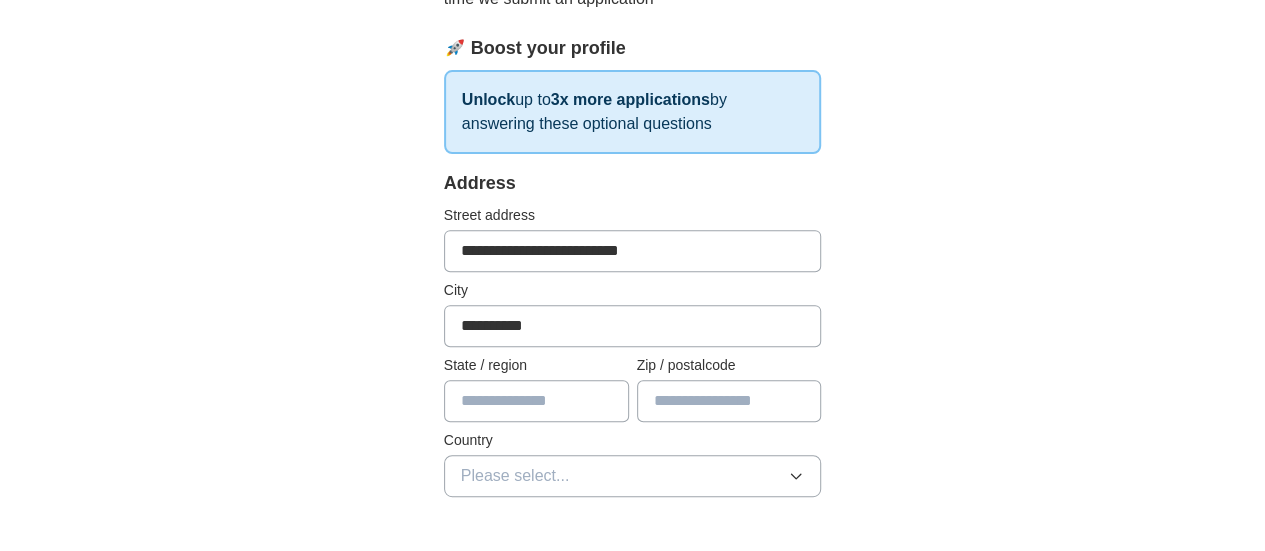 type on "**********" 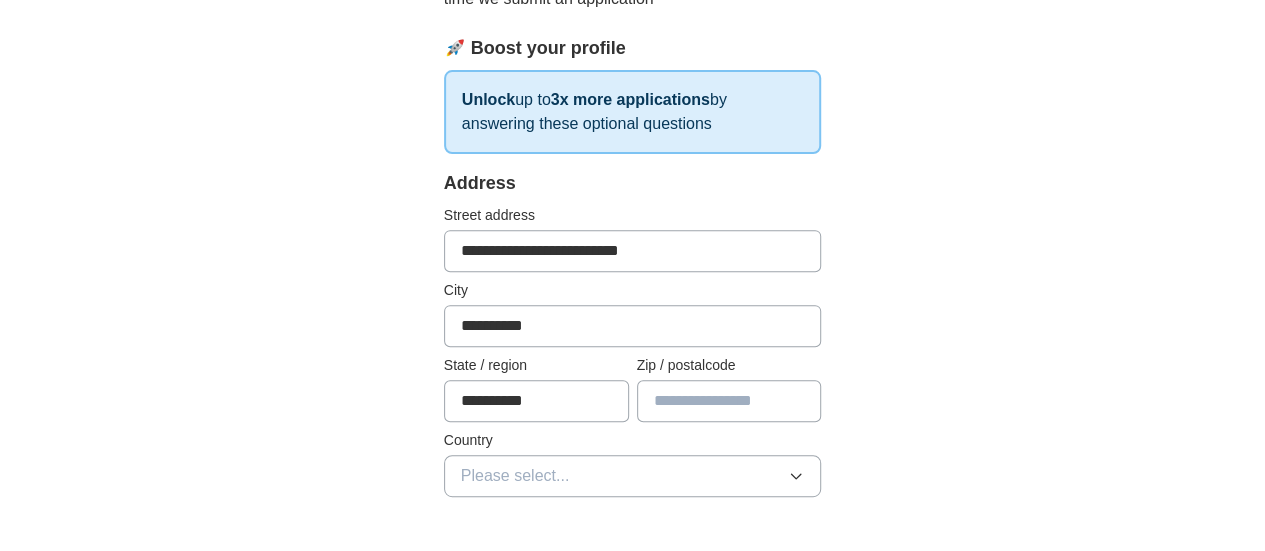 type on "**********" 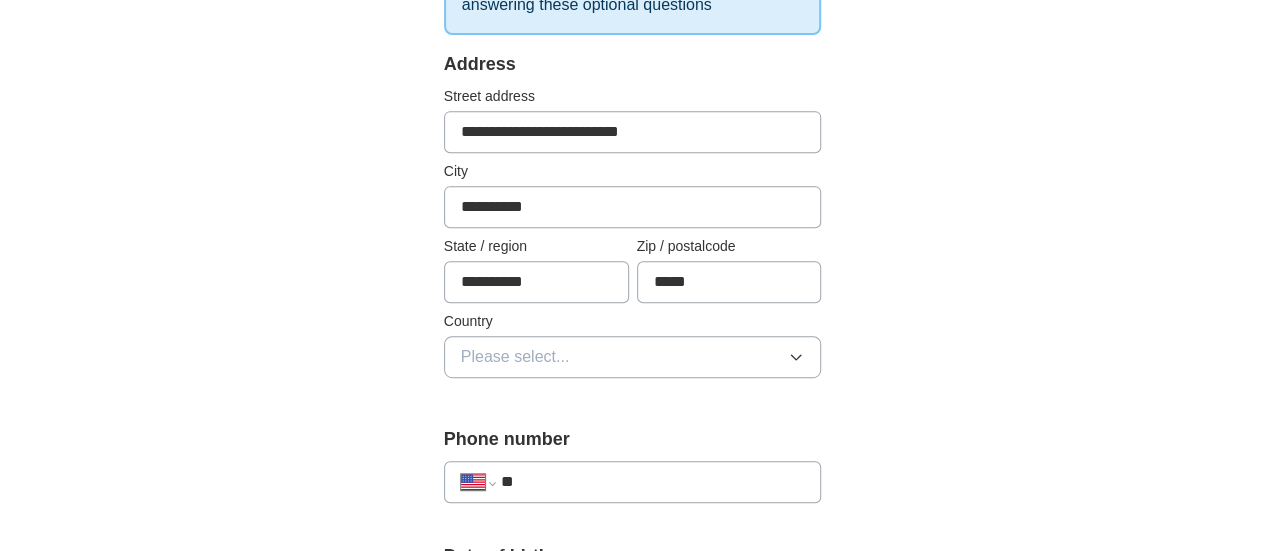 scroll, scrollTop: 411, scrollLeft: 0, axis: vertical 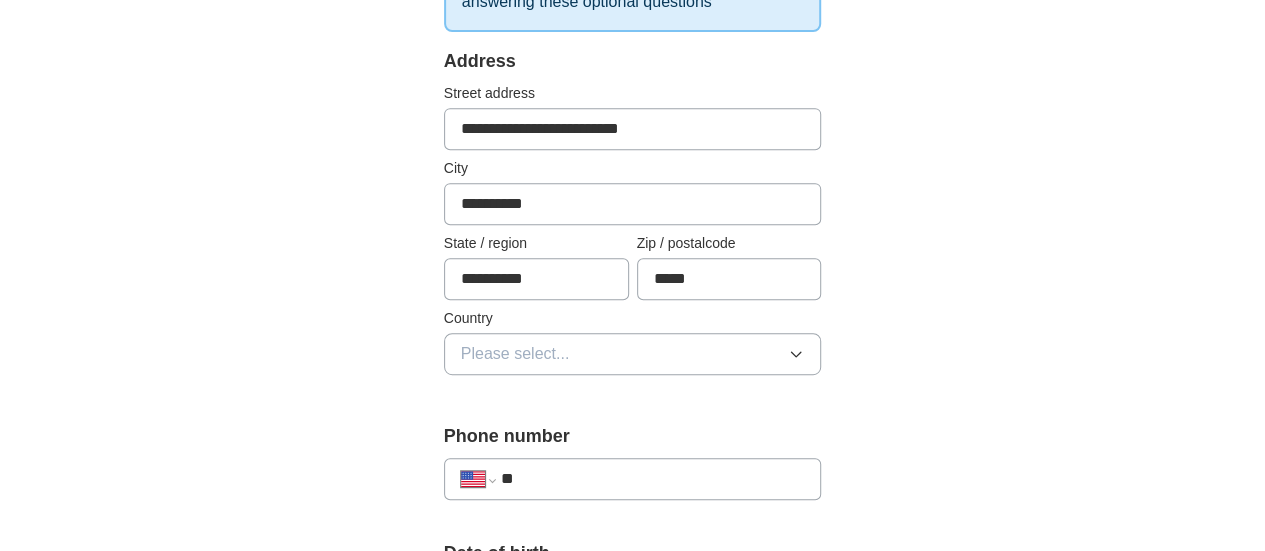 type on "*****" 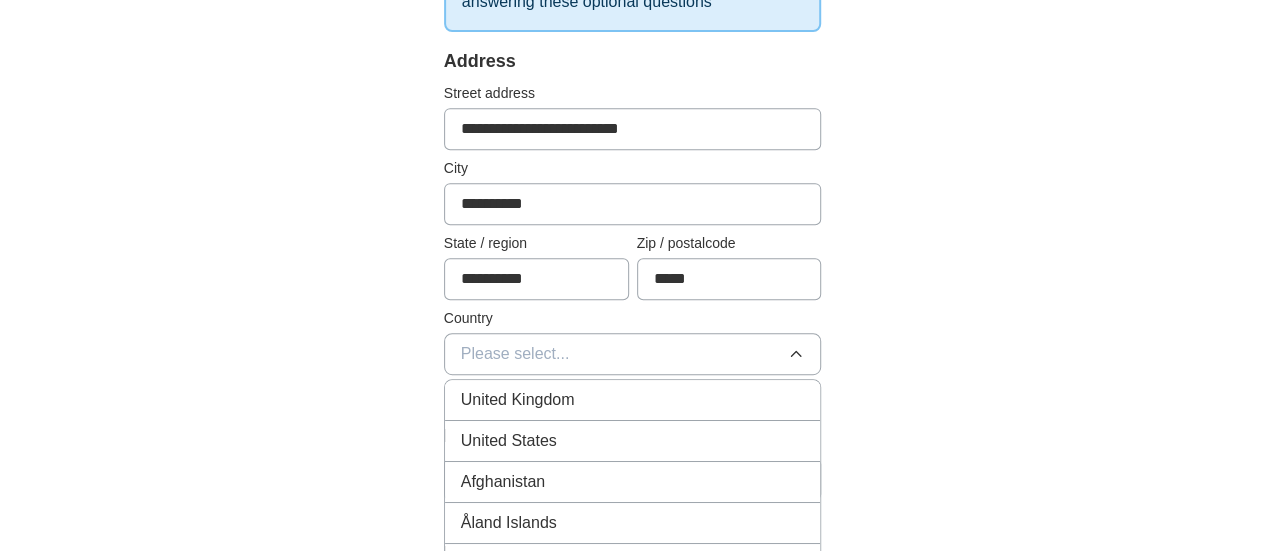 click on "United States" at bounding box center (633, 441) 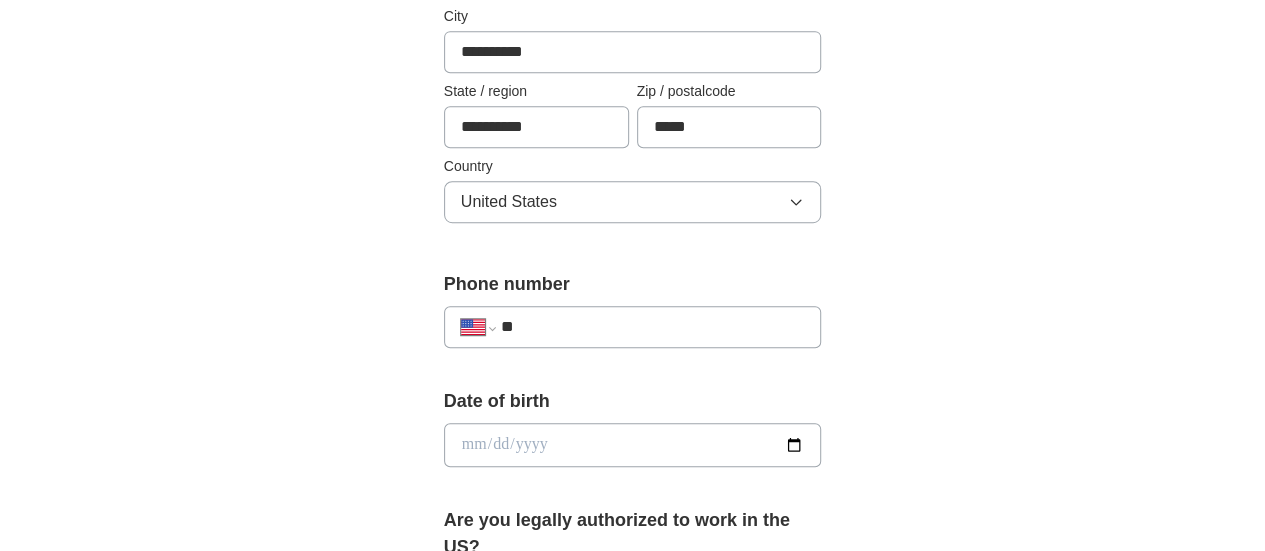 scroll, scrollTop: 588, scrollLeft: 0, axis: vertical 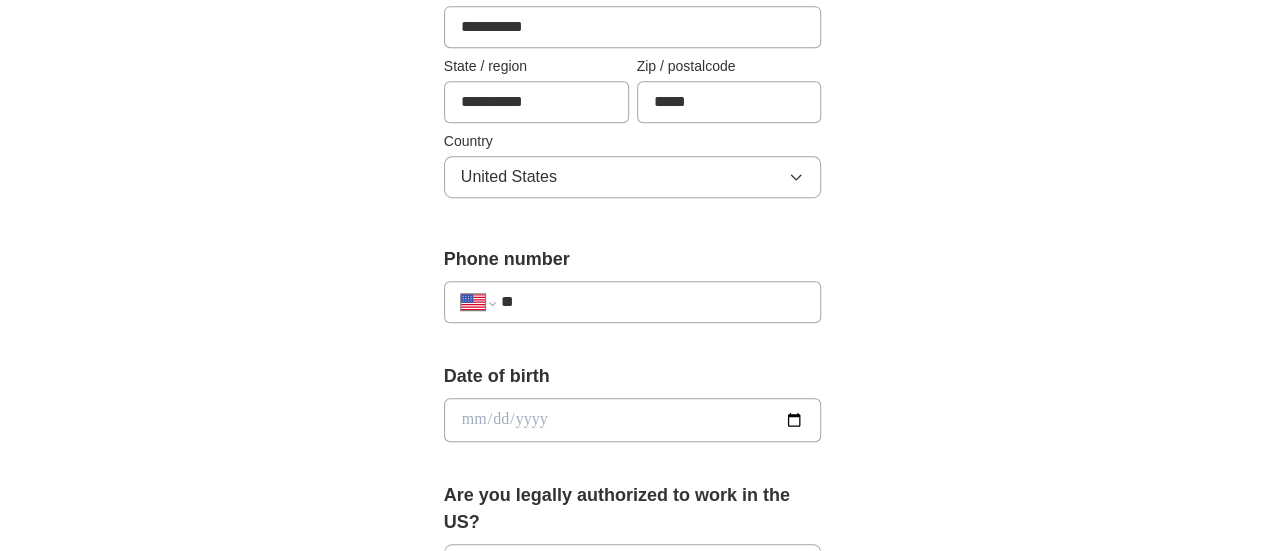 click on "**" at bounding box center [653, 302] 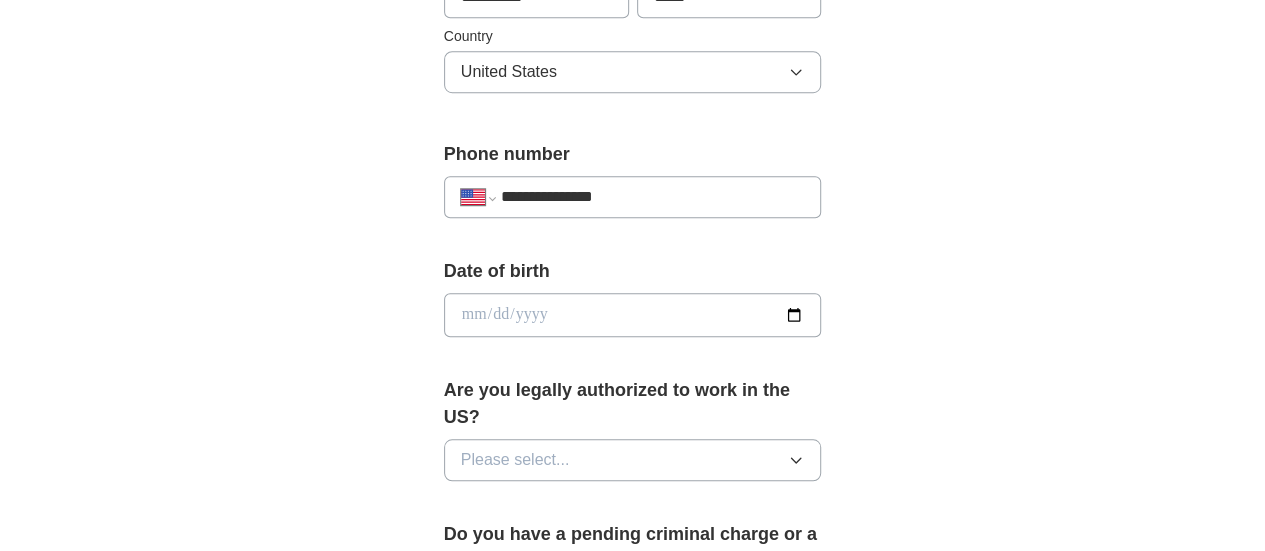 scroll, scrollTop: 698, scrollLeft: 0, axis: vertical 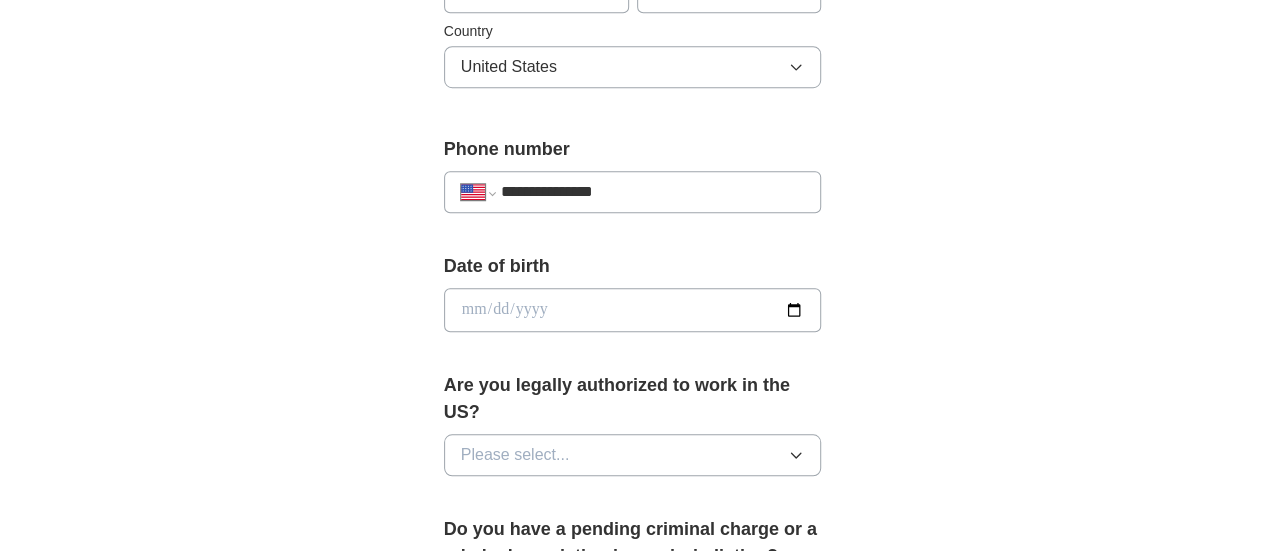 type on "**********" 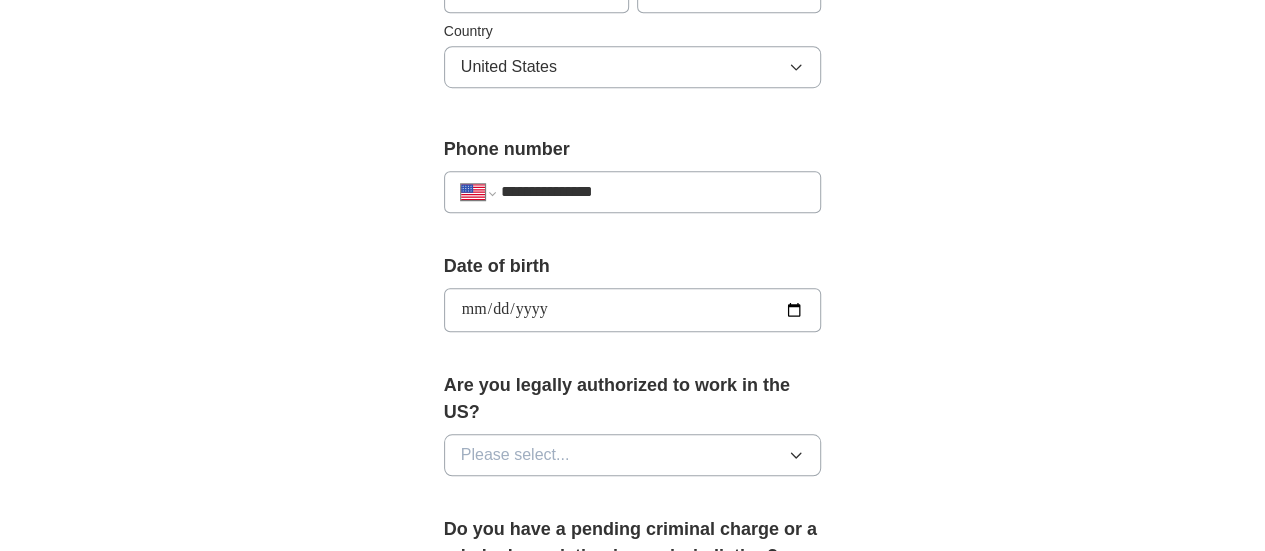 type on "**********" 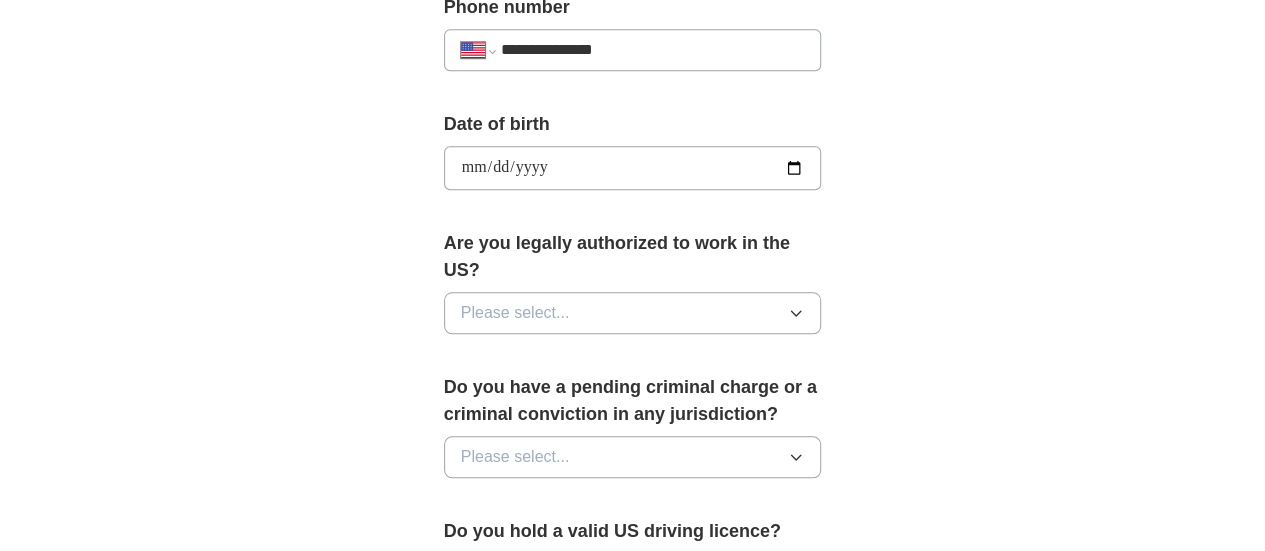 scroll, scrollTop: 856, scrollLeft: 0, axis: vertical 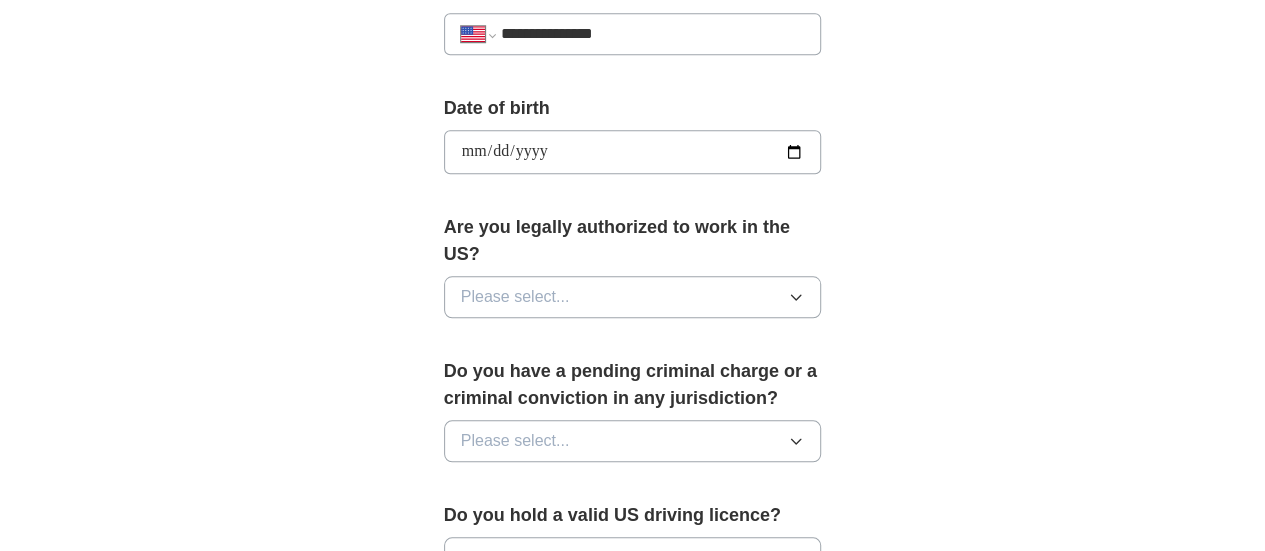 click on "Please select..." at bounding box center (515, 297) 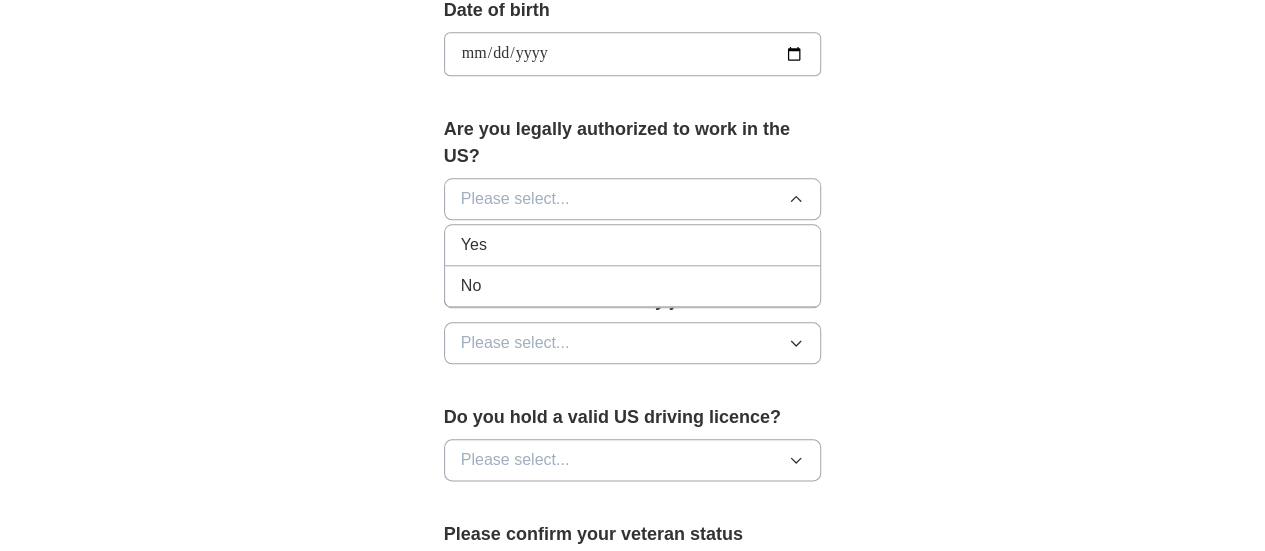 scroll, scrollTop: 956, scrollLeft: 0, axis: vertical 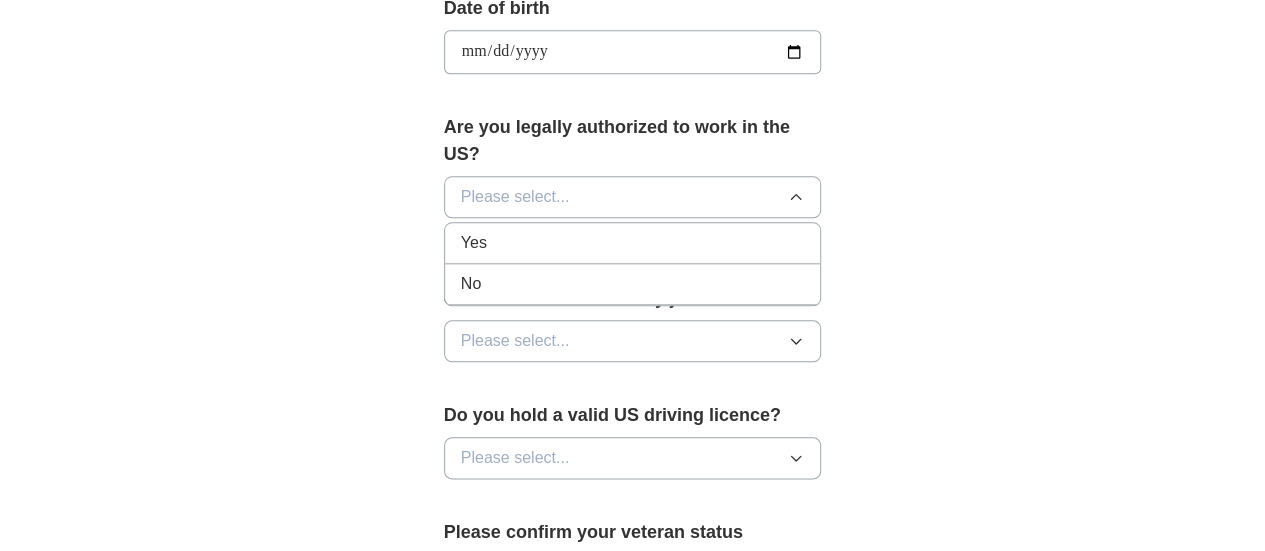 click on "Yes" at bounding box center [633, 243] 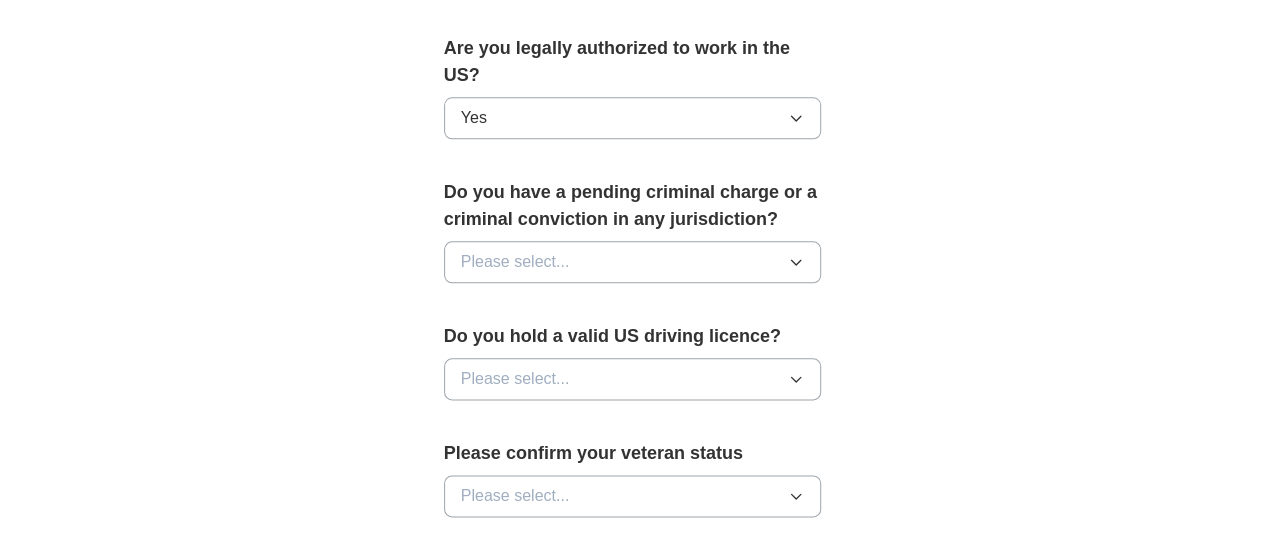 scroll, scrollTop: 1036, scrollLeft: 0, axis: vertical 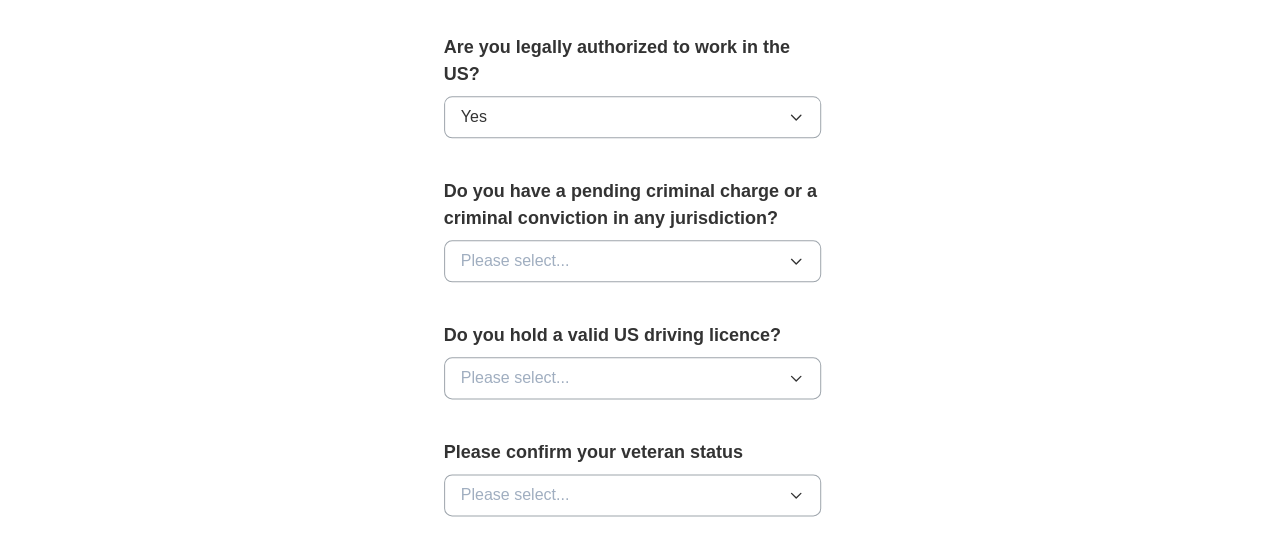 click on "Please select..." at bounding box center [515, 261] 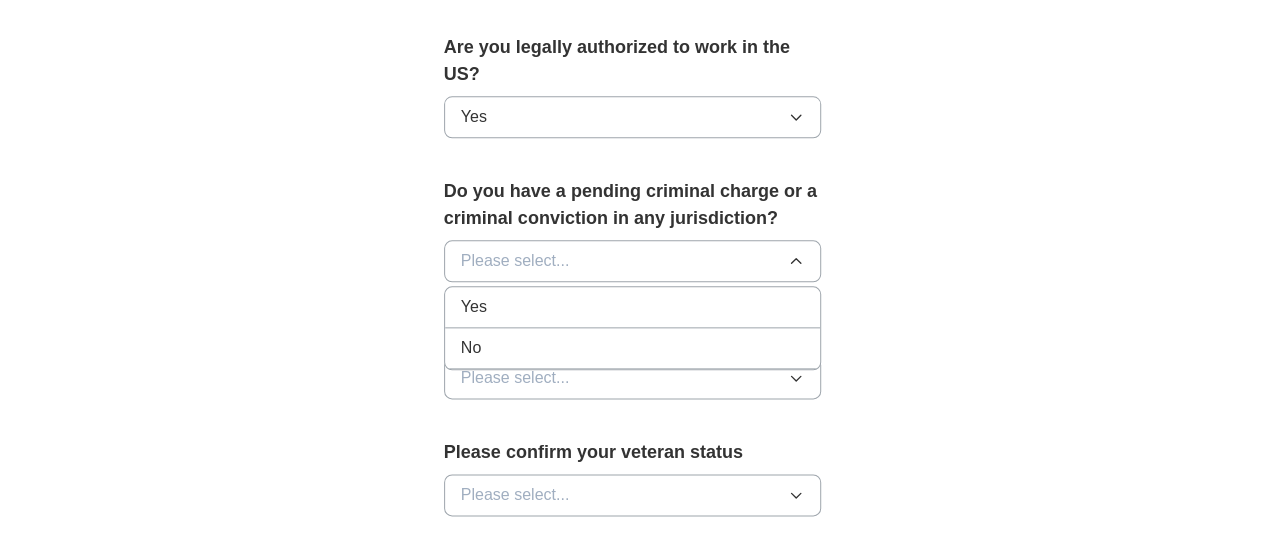 click on "No" at bounding box center (633, 348) 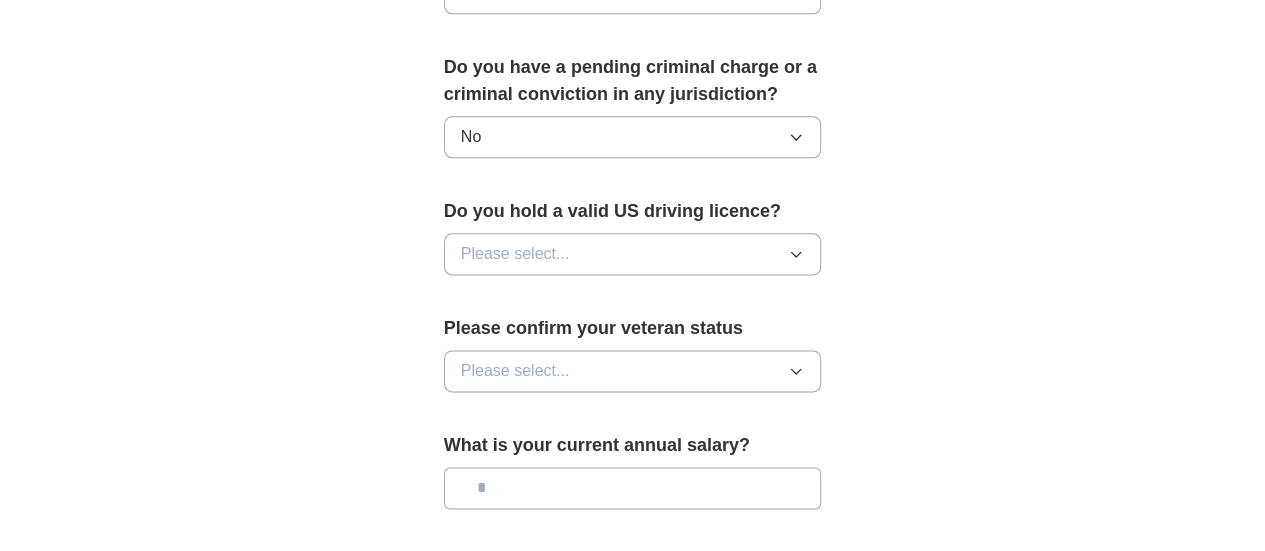 scroll, scrollTop: 1162, scrollLeft: 0, axis: vertical 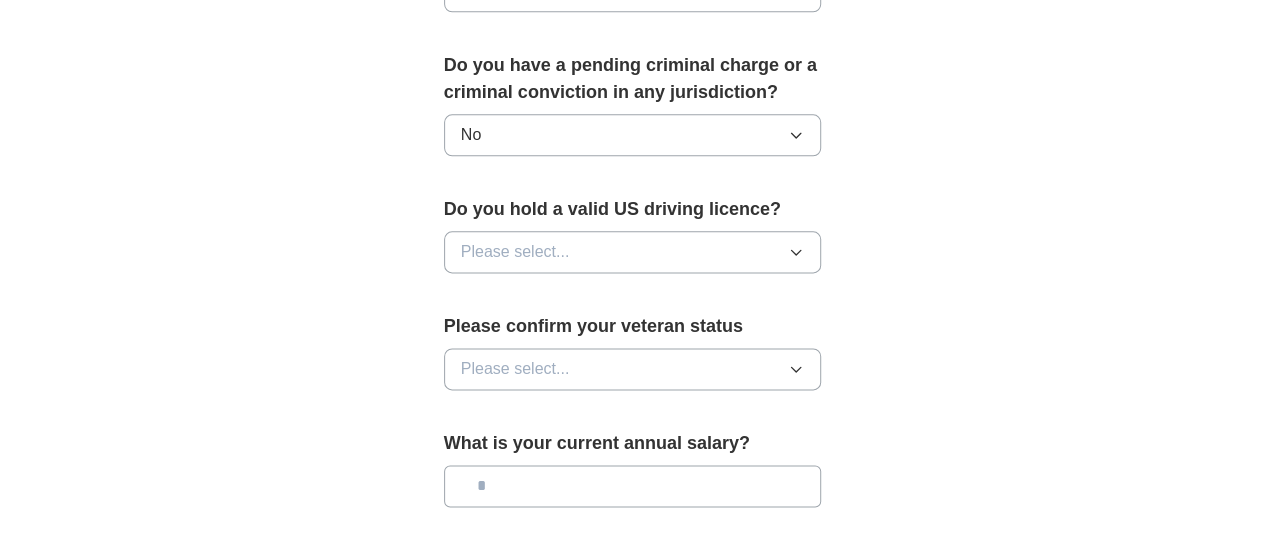 click on "Please select..." at bounding box center (633, 252) 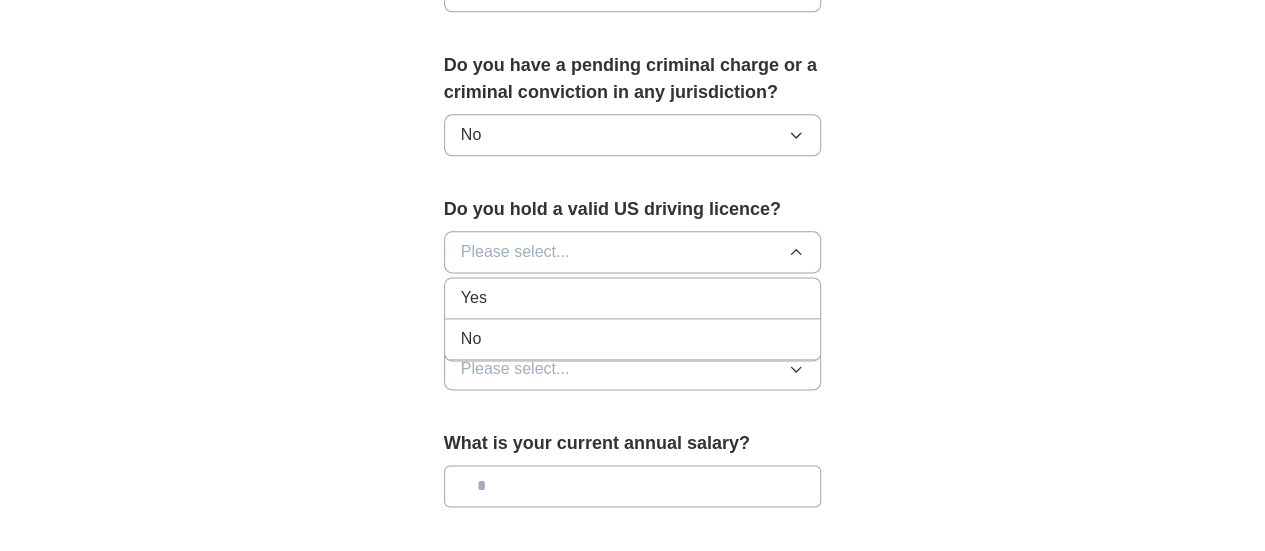 click on "Yes" at bounding box center [633, 298] 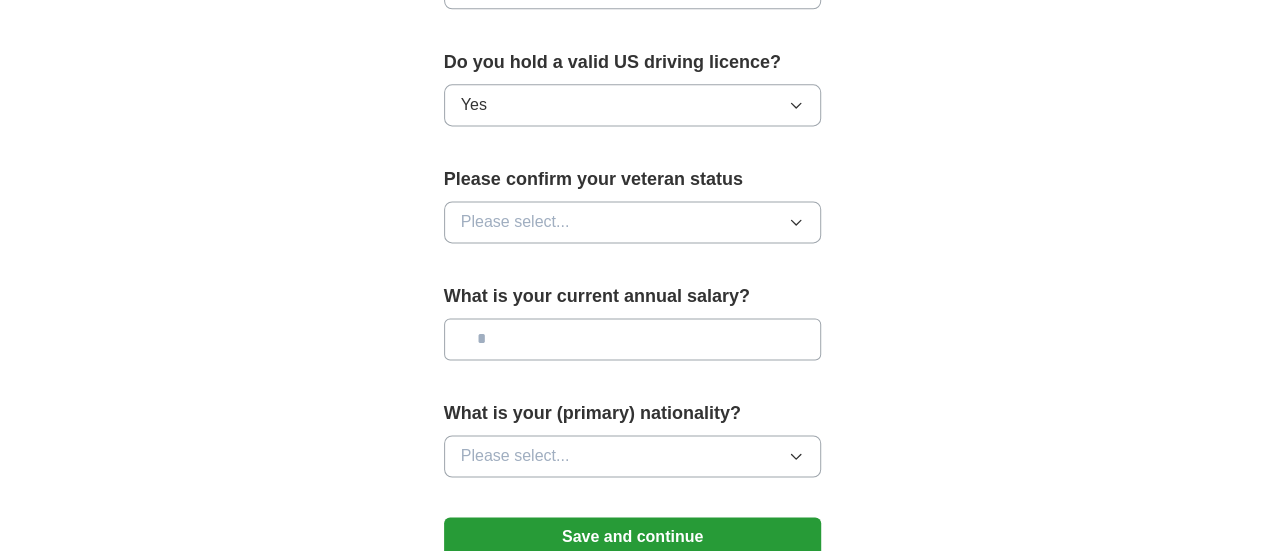scroll, scrollTop: 1312, scrollLeft: 0, axis: vertical 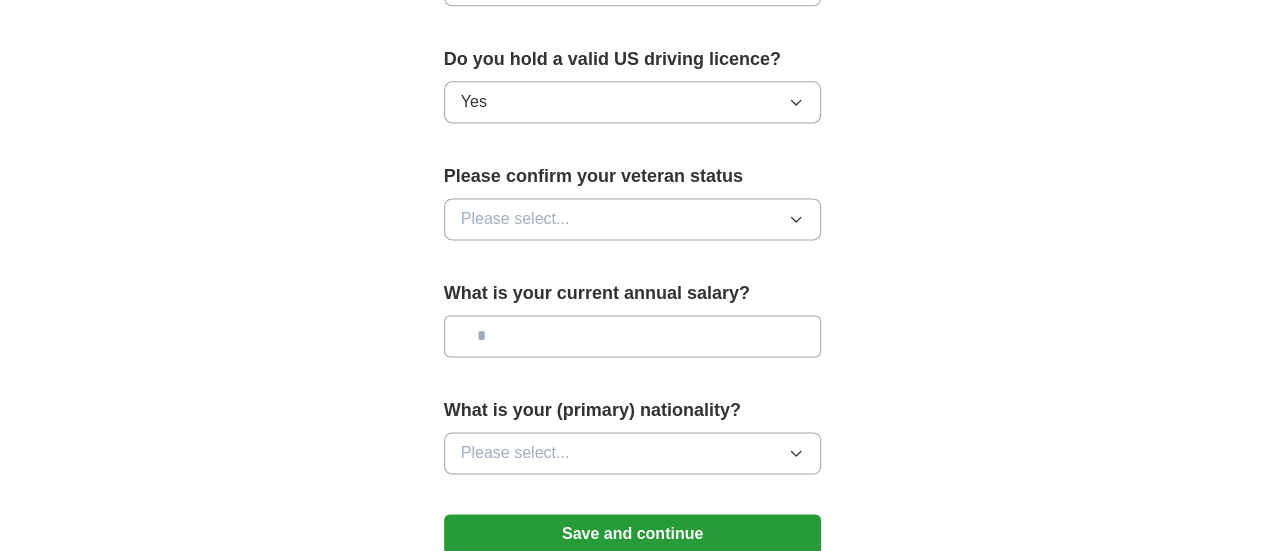 click on "Please select..." at bounding box center [633, 219] 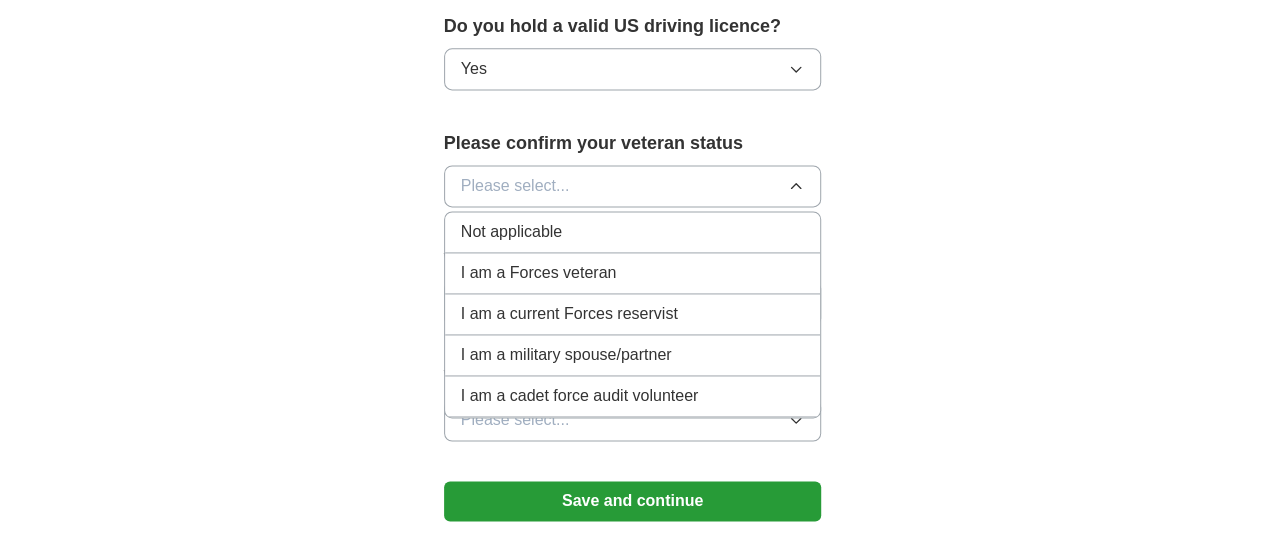 scroll, scrollTop: 1344, scrollLeft: 0, axis: vertical 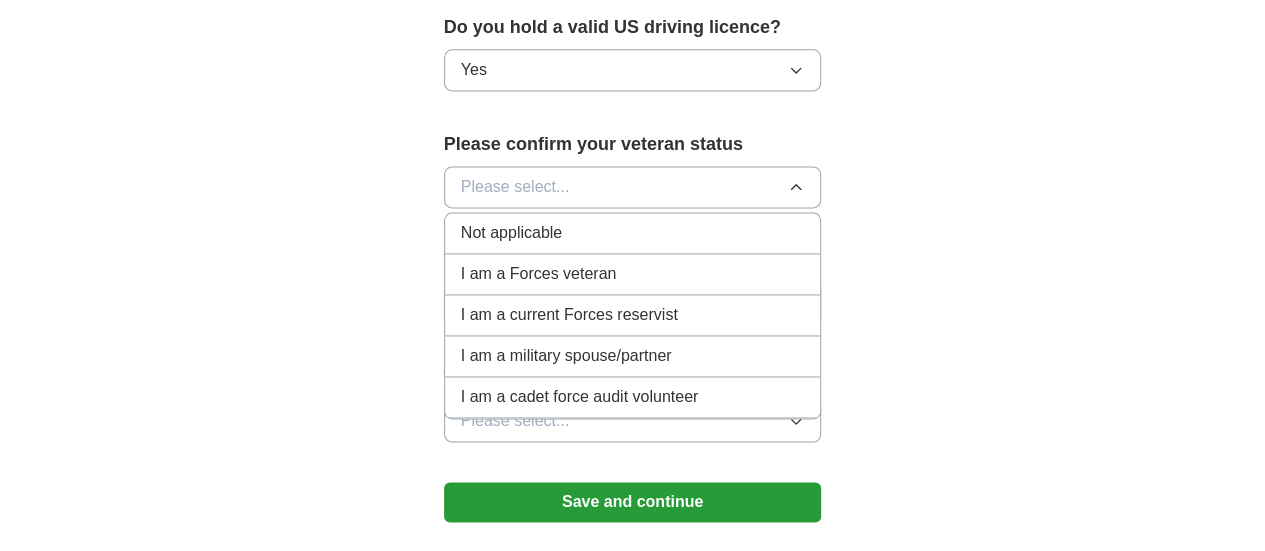 click on "Not applicable" at bounding box center [633, 233] 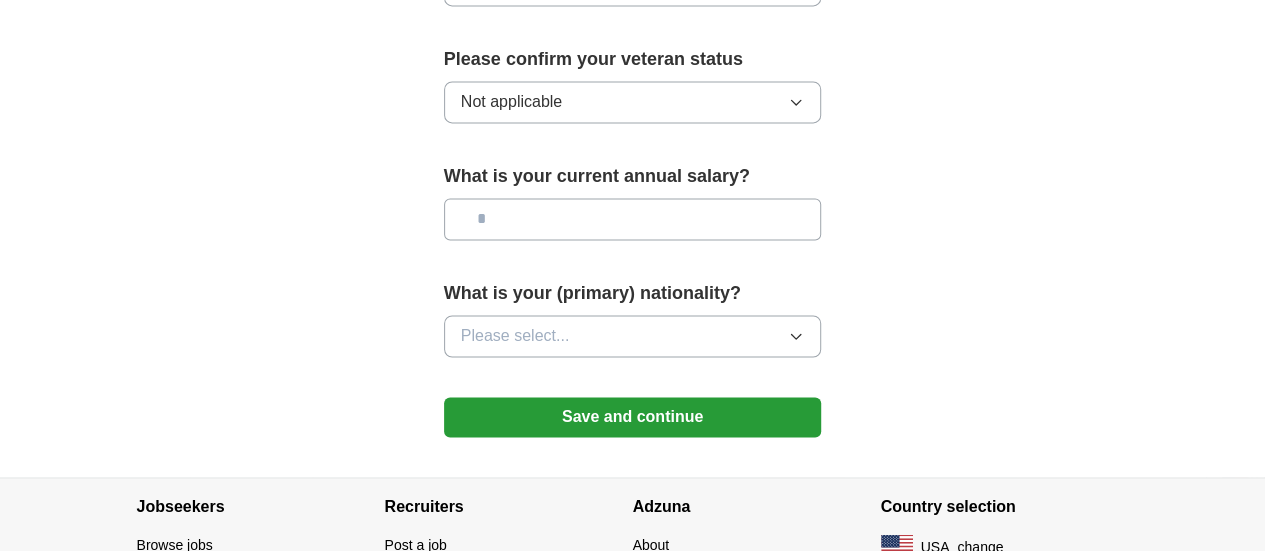 scroll, scrollTop: 1439, scrollLeft: 0, axis: vertical 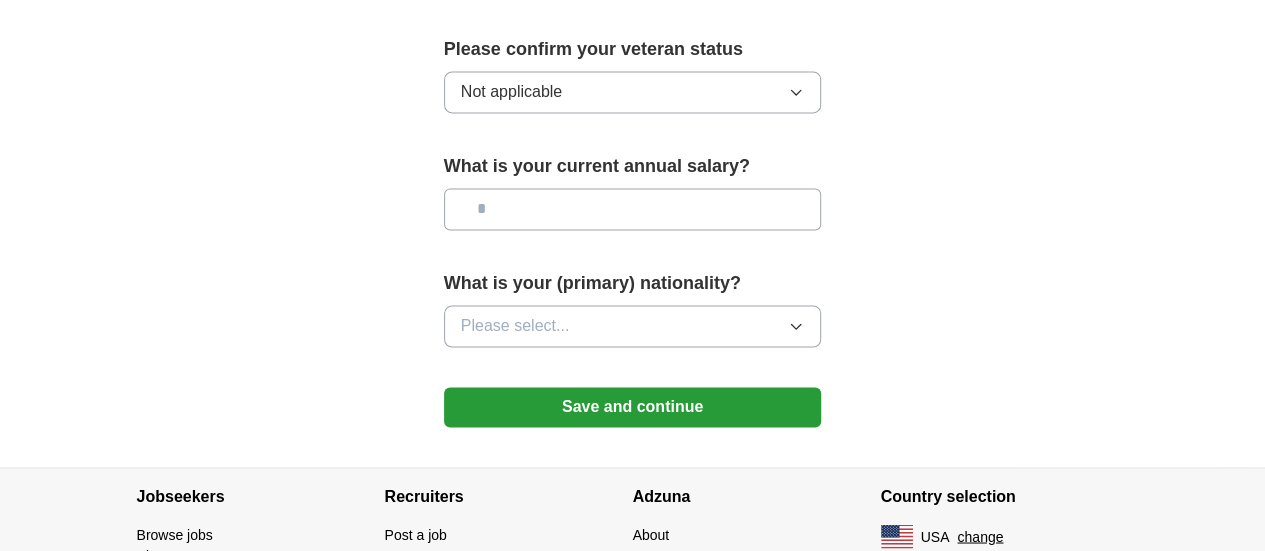 click at bounding box center (633, 209) 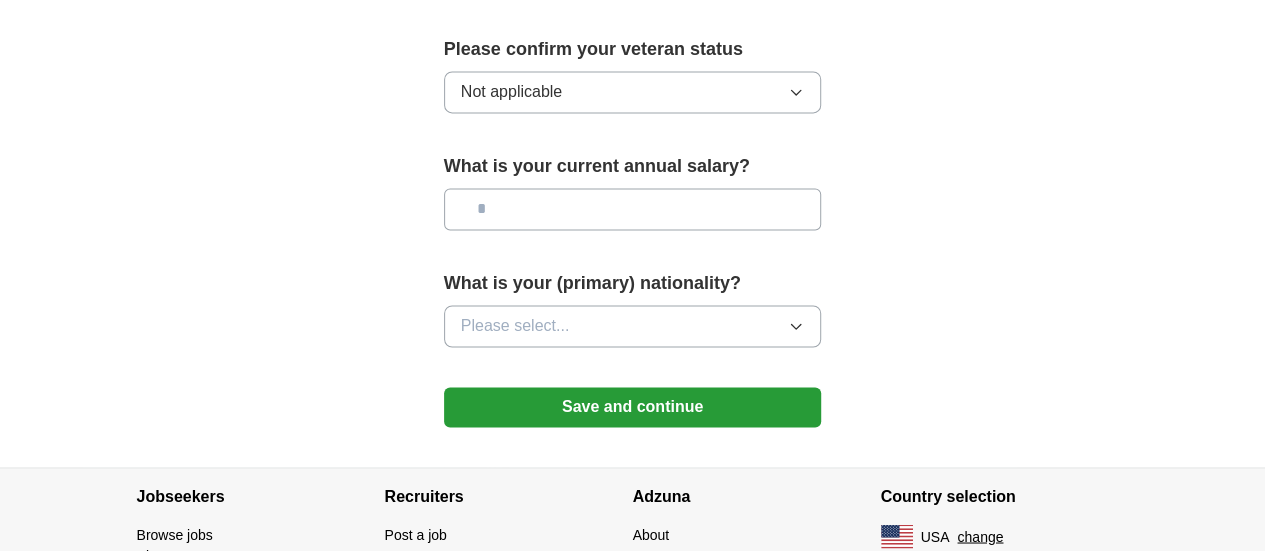 click on "Please select..." at bounding box center (515, 326) 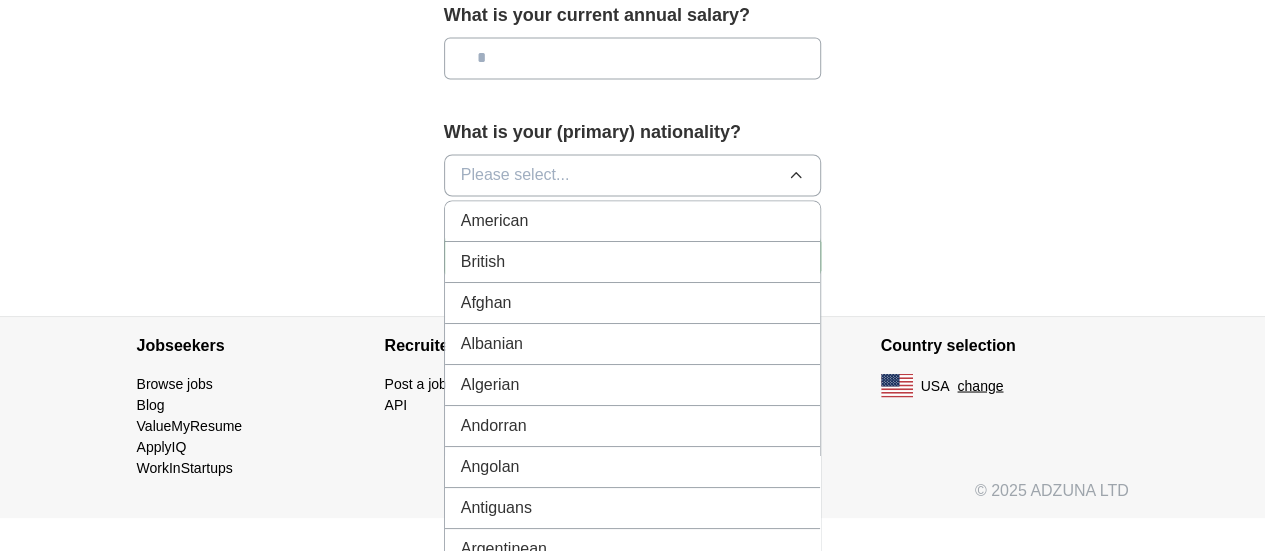 scroll, scrollTop: 1604, scrollLeft: 0, axis: vertical 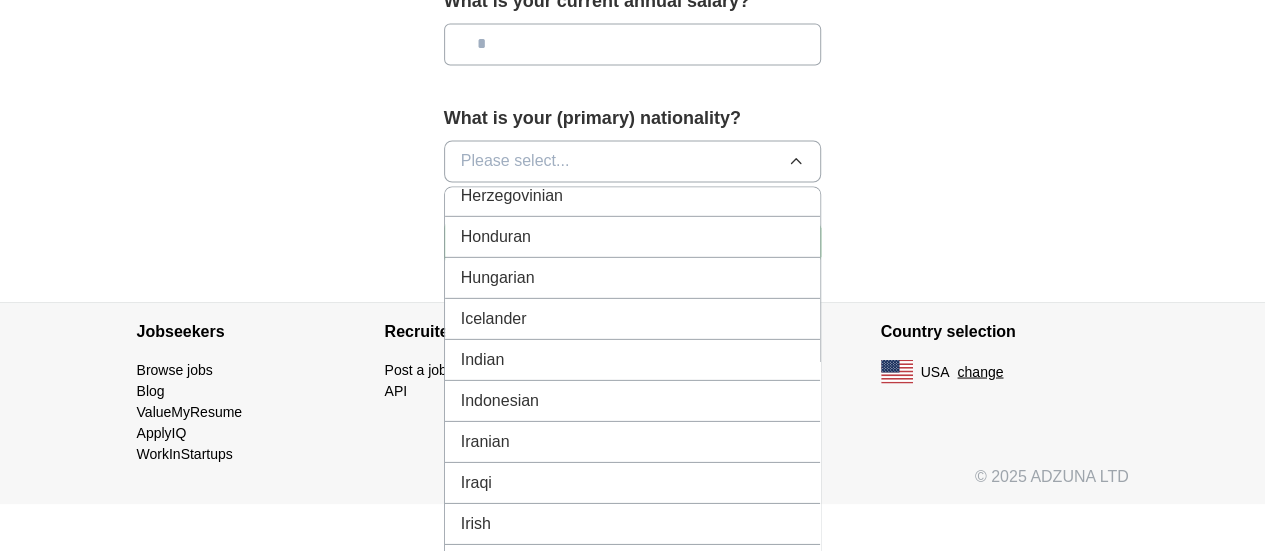 click on "Indian" at bounding box center (633, 359) 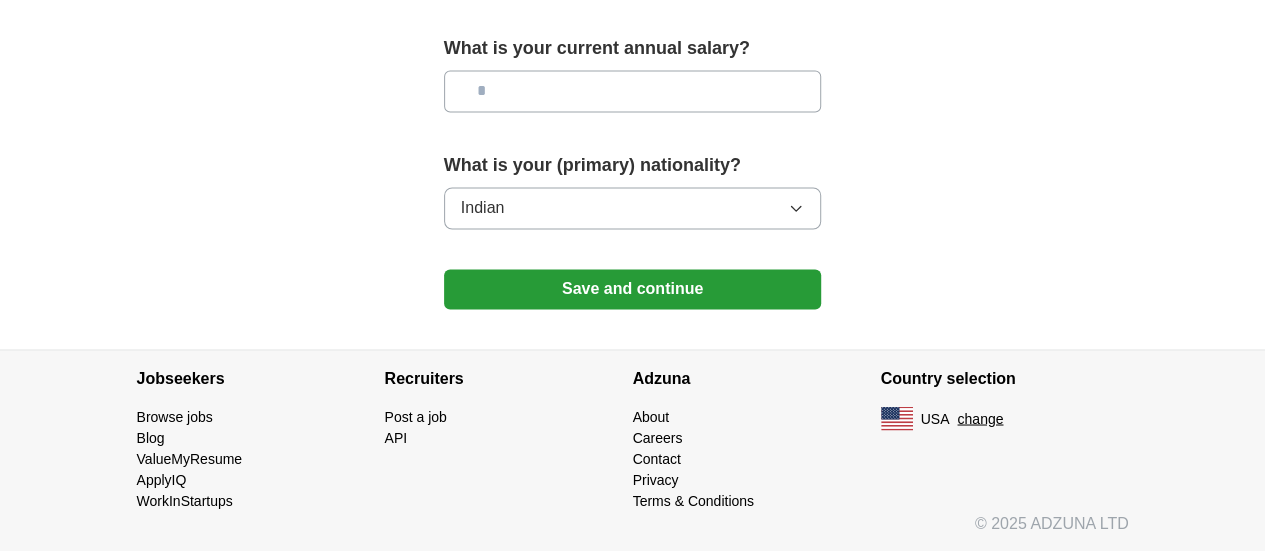 scroll, scrollTop: 1521, scrollLeft: 0, axis: vertical 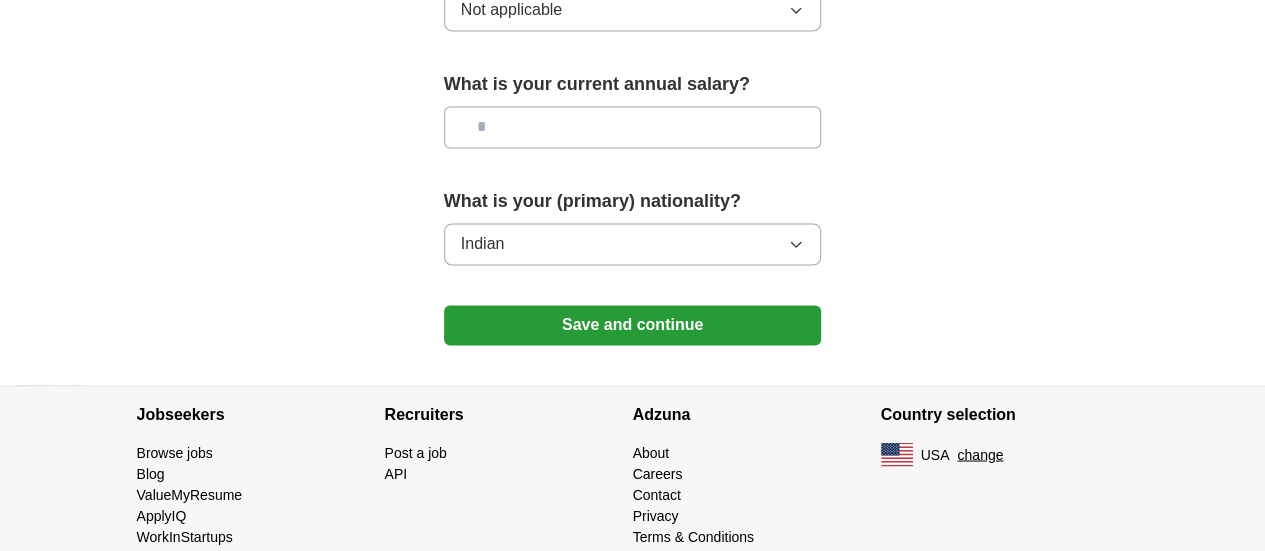 click on "Save and continue" at bounding box center (633, 325) 